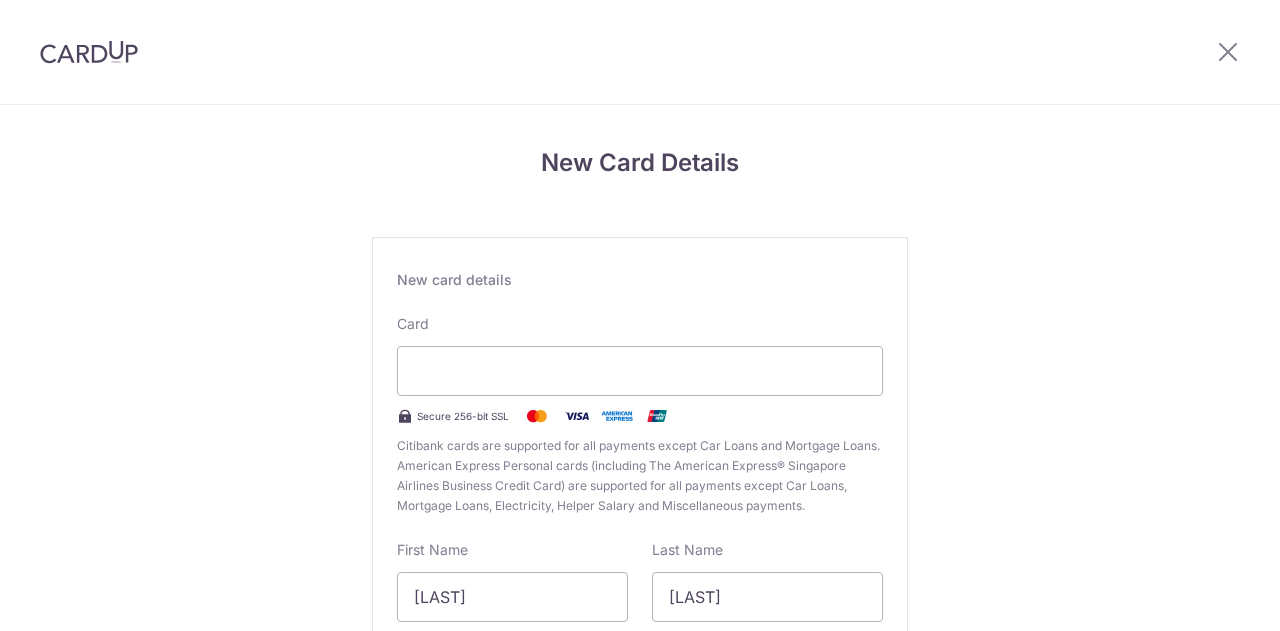 scroll, scrollTop: 0, scrollLeft: 0, axis: both 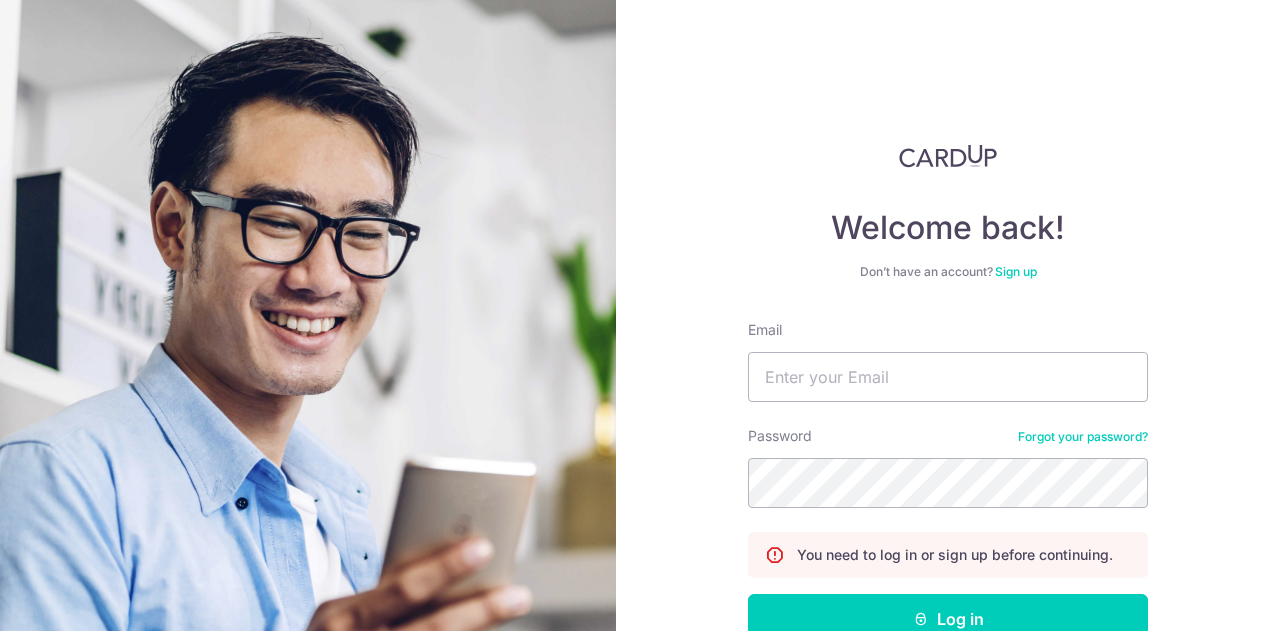 type on "remy.klammers@gmail.com" 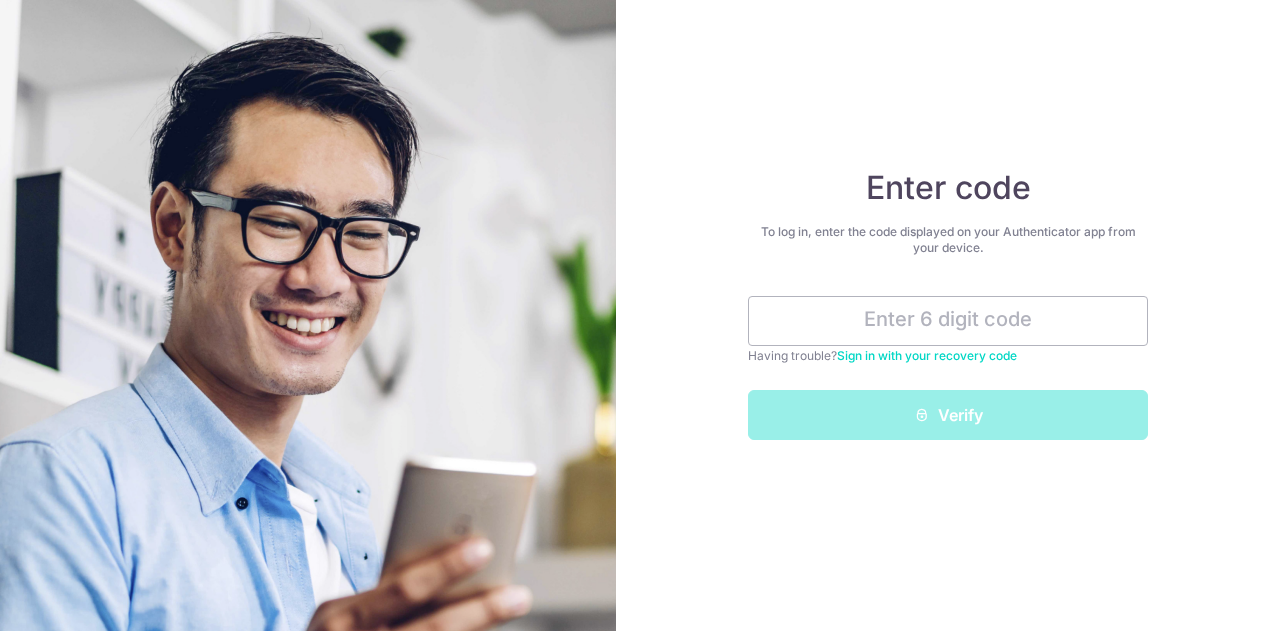 scroll, scrollTop: 0, scrollLeft: 0, axis: both 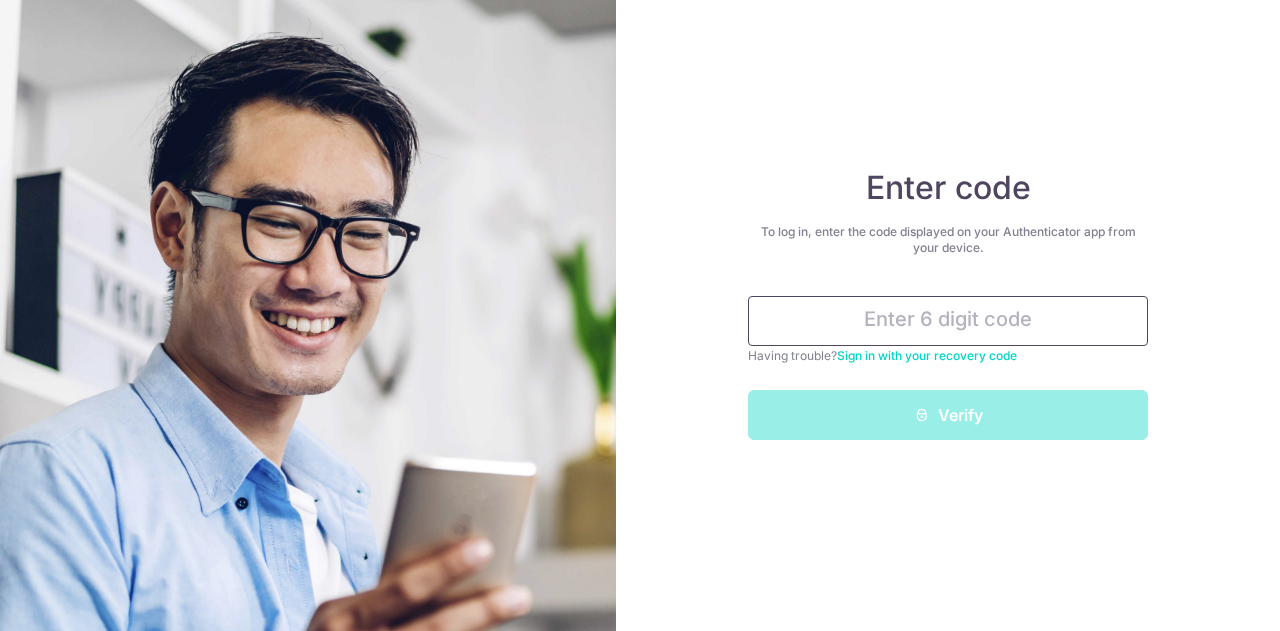 click at bounding box center (948, 321) 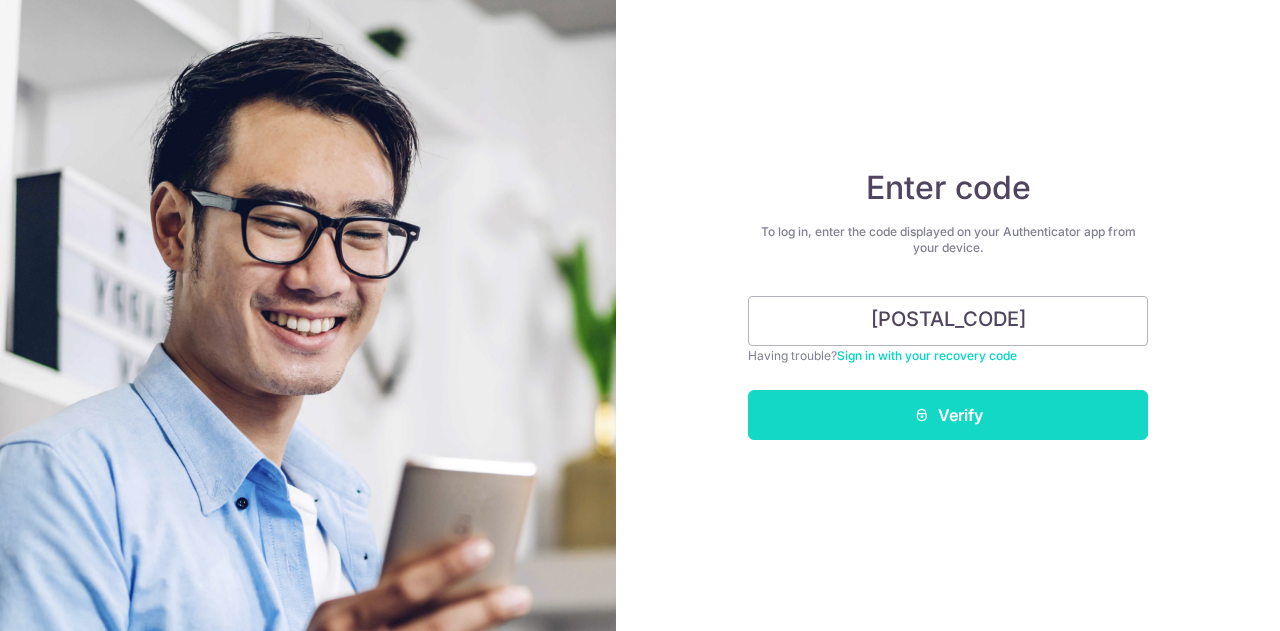 type on "983213" 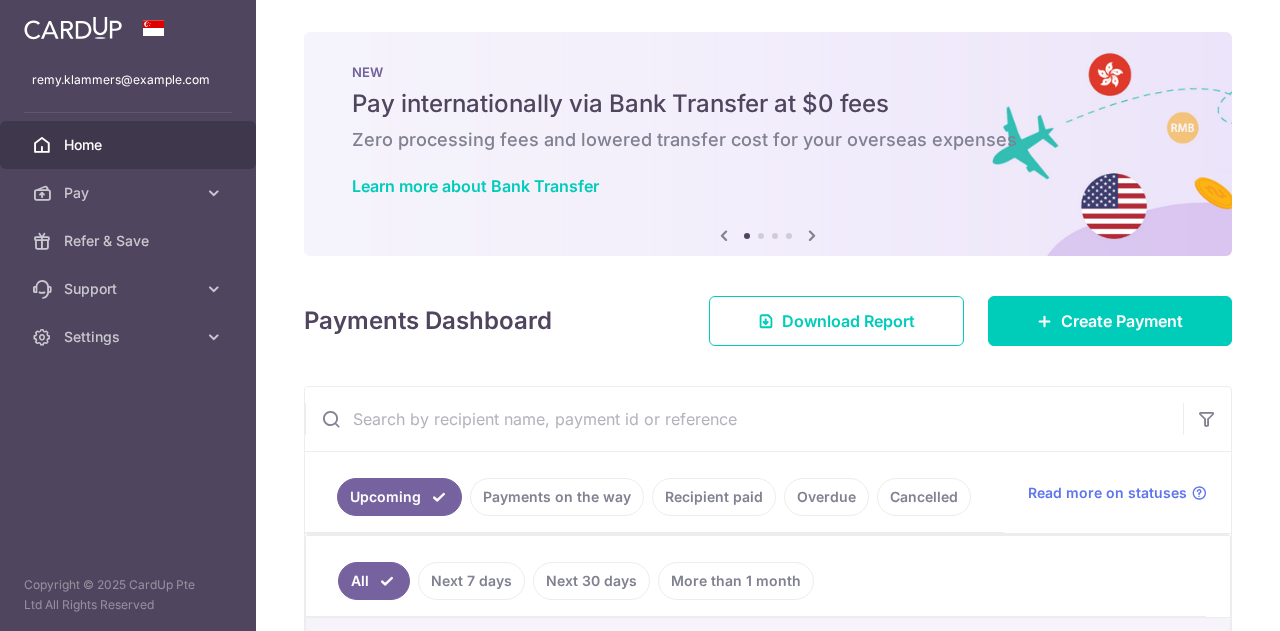 scroll, scrollTop: 0, scrollLeft: 0, axis: both 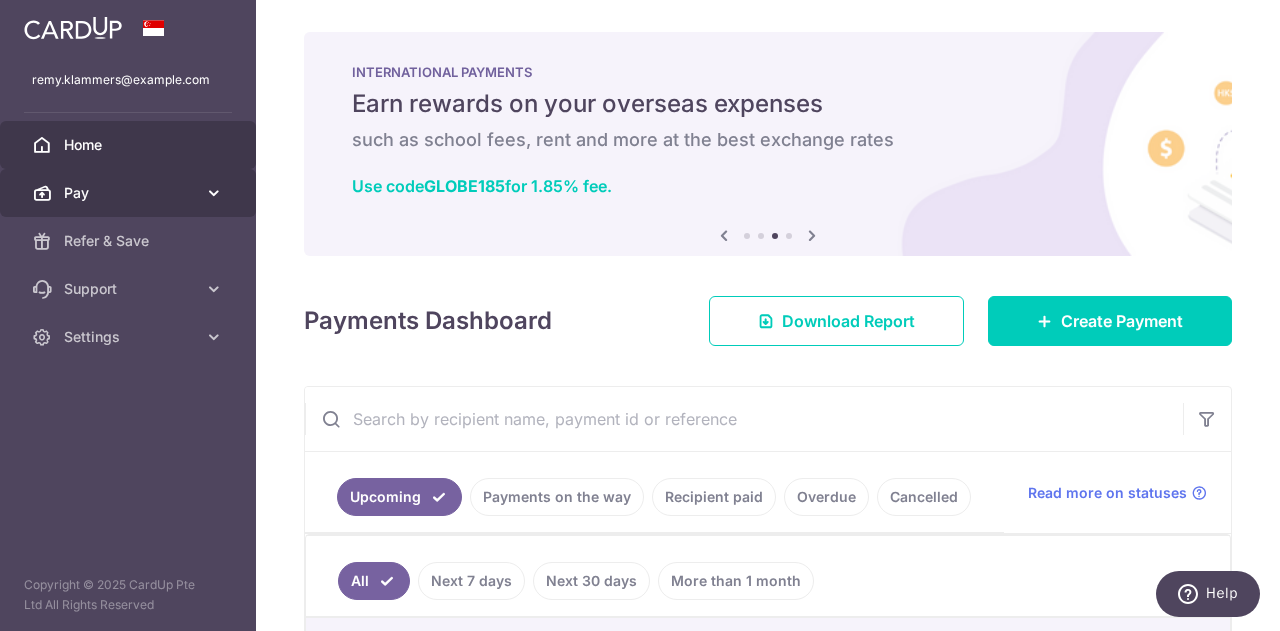 click at bounding box center (214, 193) 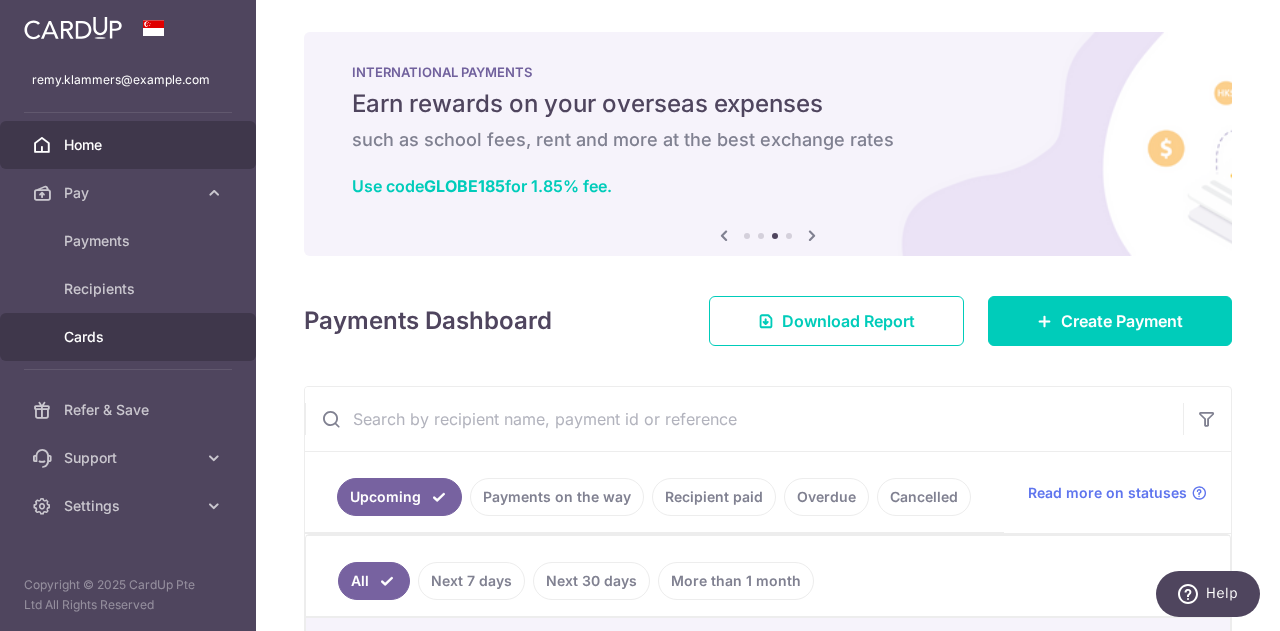 click on "Cards" at bounding box center (130, 337) 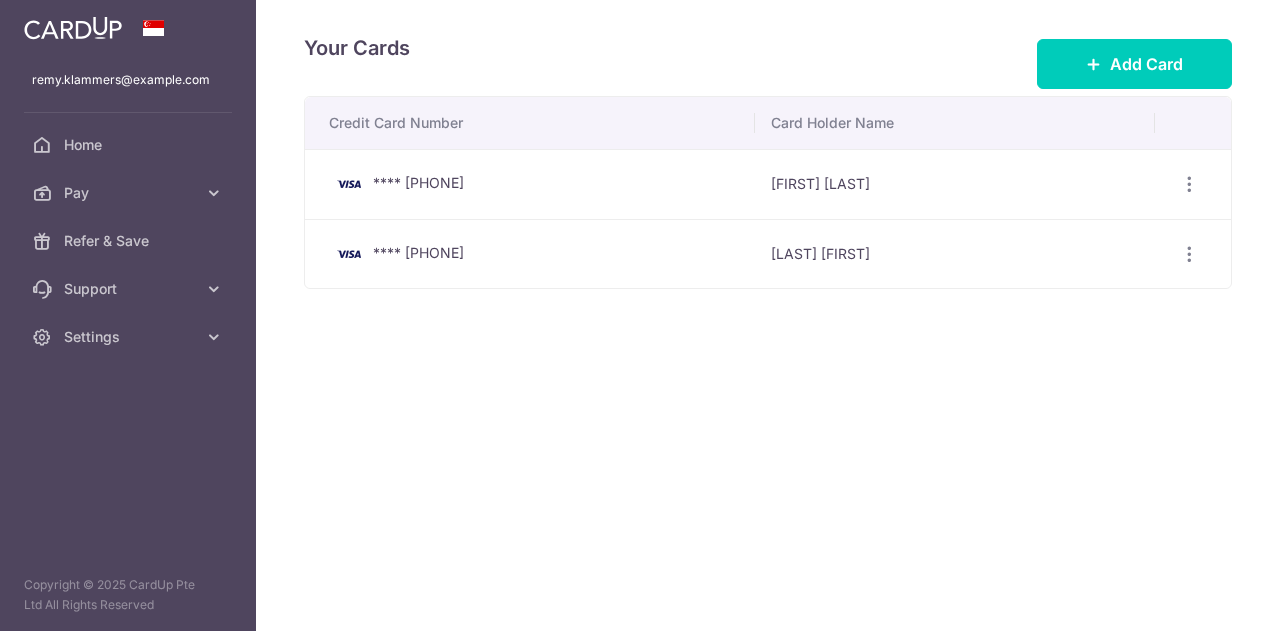 scroll, scrollTop: 0, scrollLeft: 0, axis: both 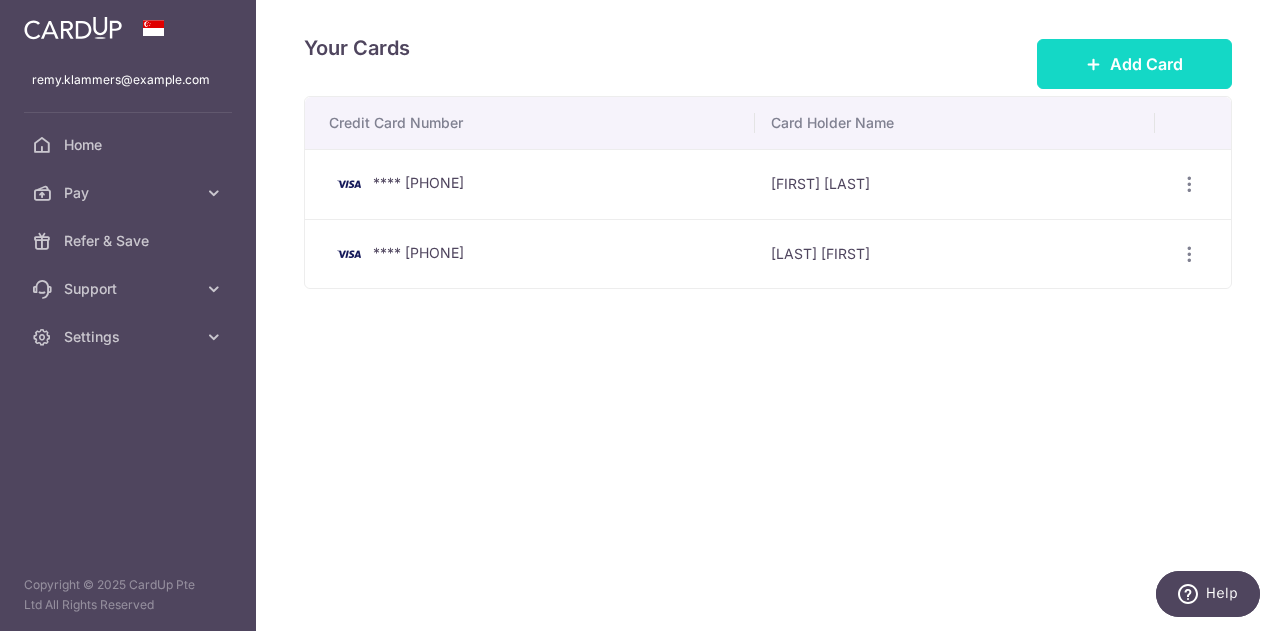 click on "Add Card" at bounding box center (1134, 64) 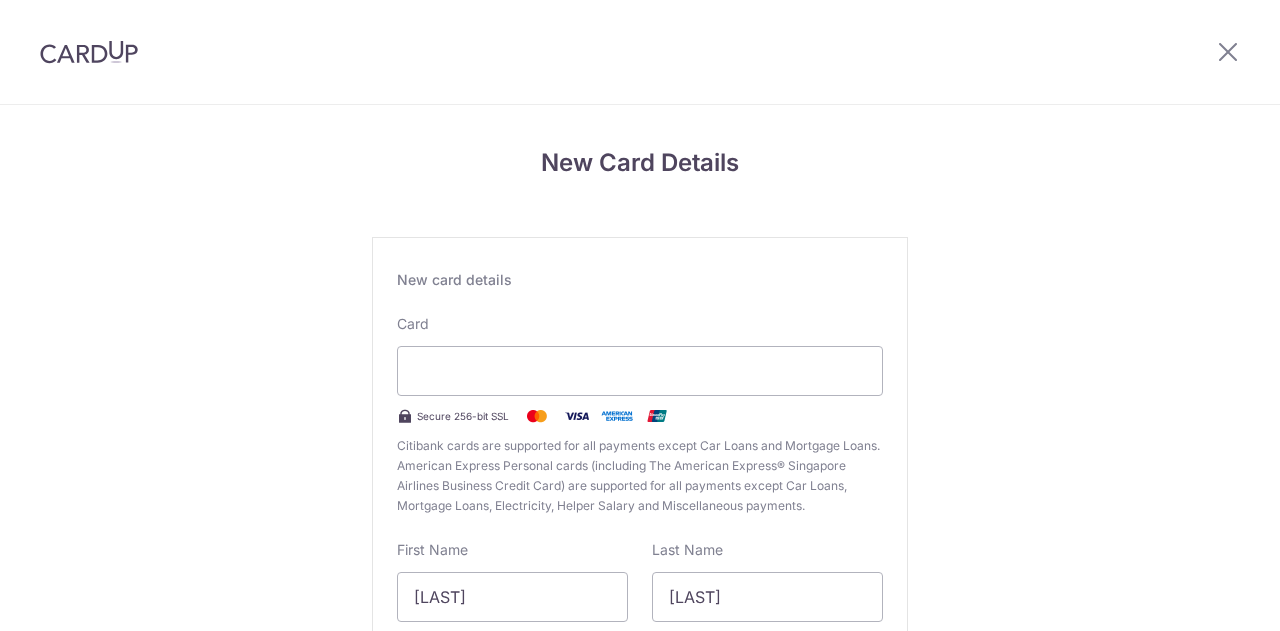 scroll, scrollTop: 0, scrollLeft: 0, axis: both 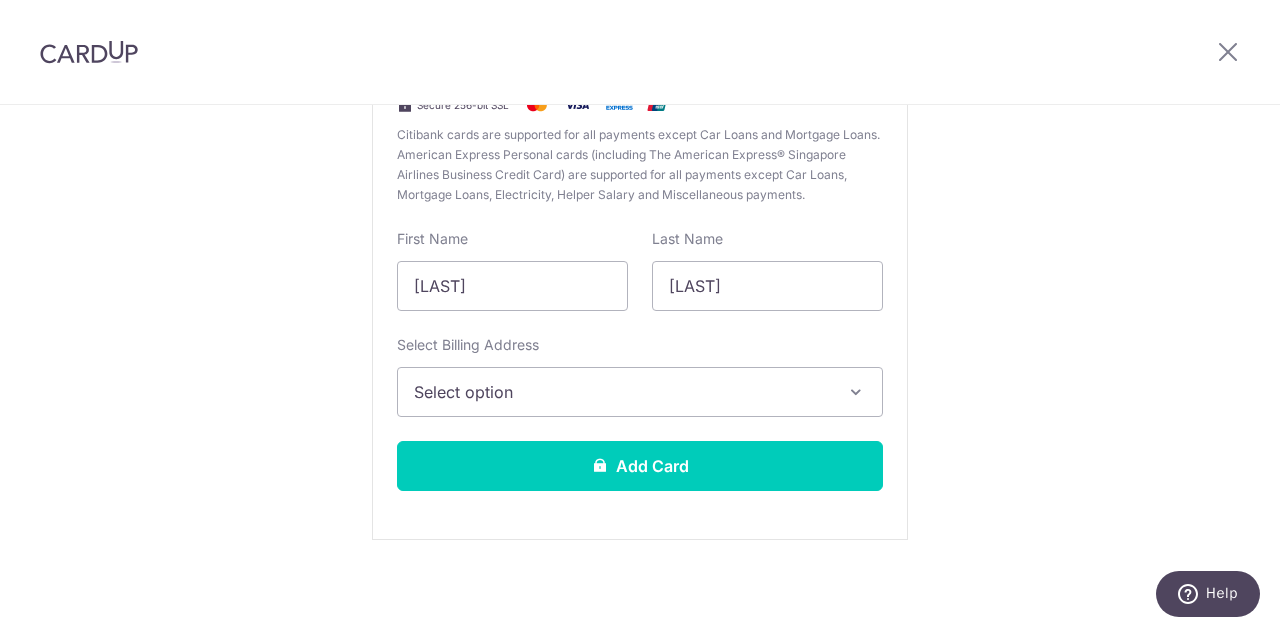 click at bounding box center [856, 392] 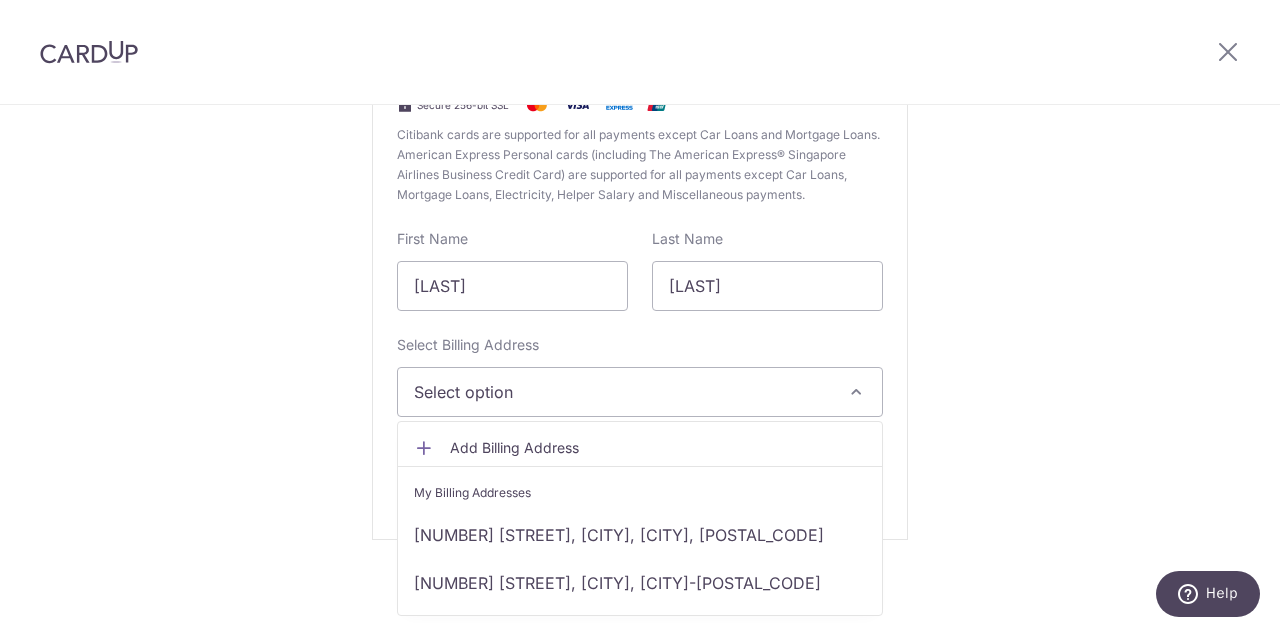 click on "Add Billing Address" at bounding box center (658, 448) 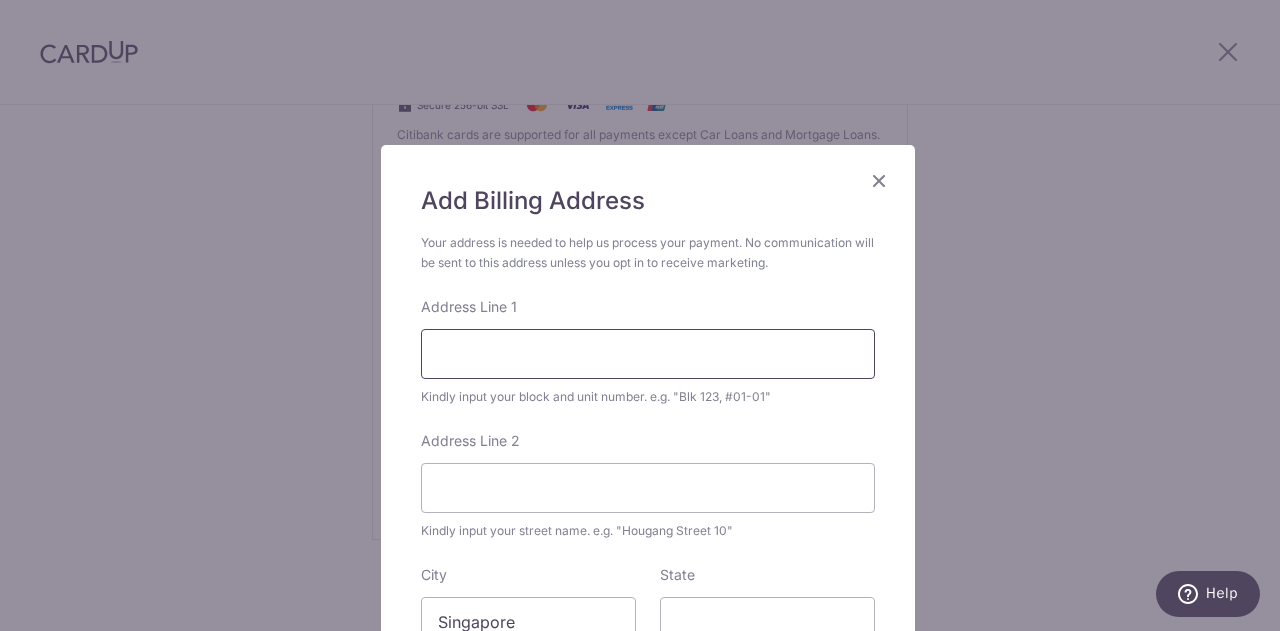 click on "Address Line 1" at bounding box center [648, 354] 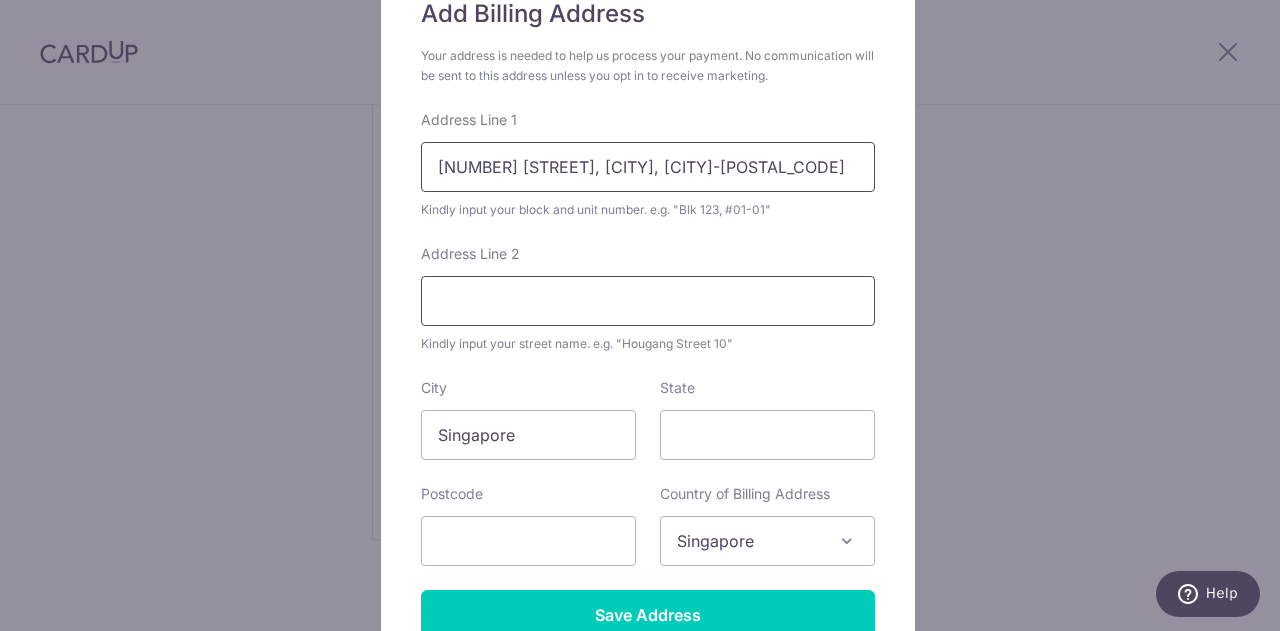 scroll, scrollTop: 176, scrollLeft: 0, axis: vertical 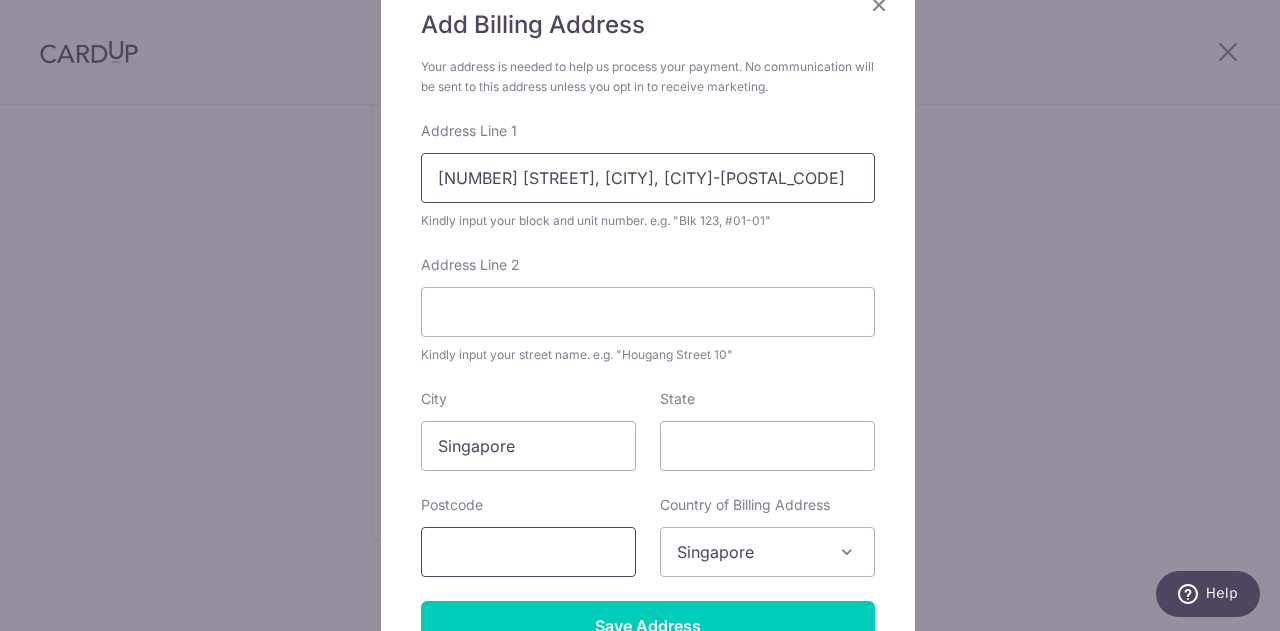 type on "12 leedon heights" 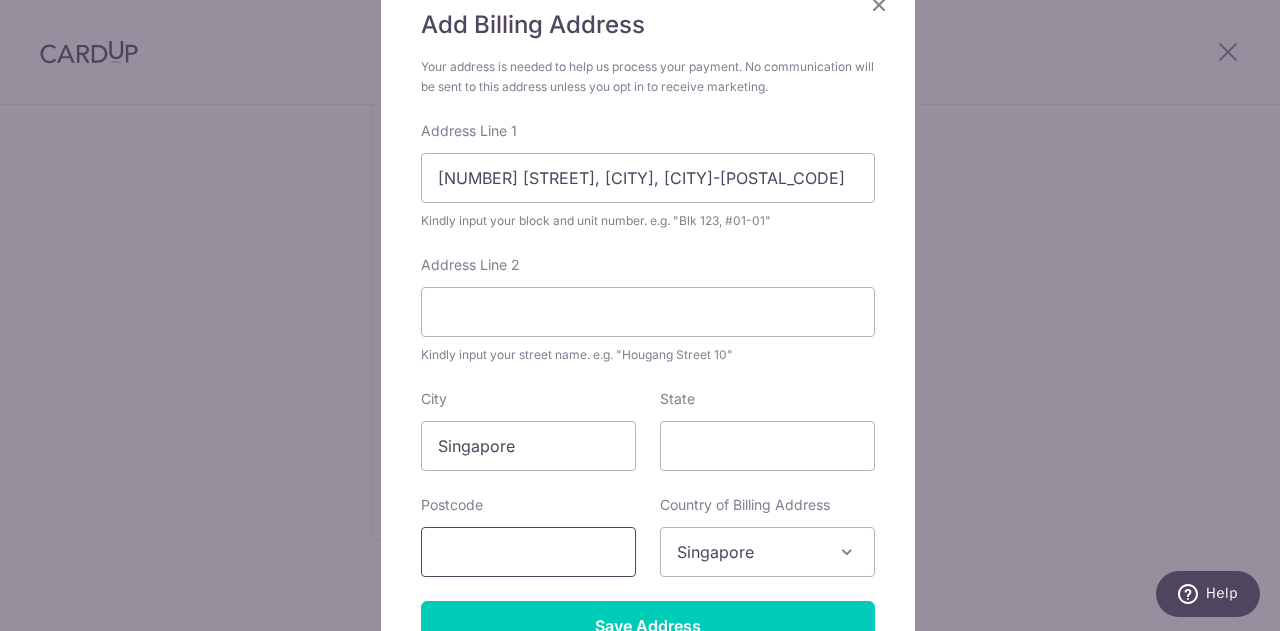 click at bounding box center (528, 552) 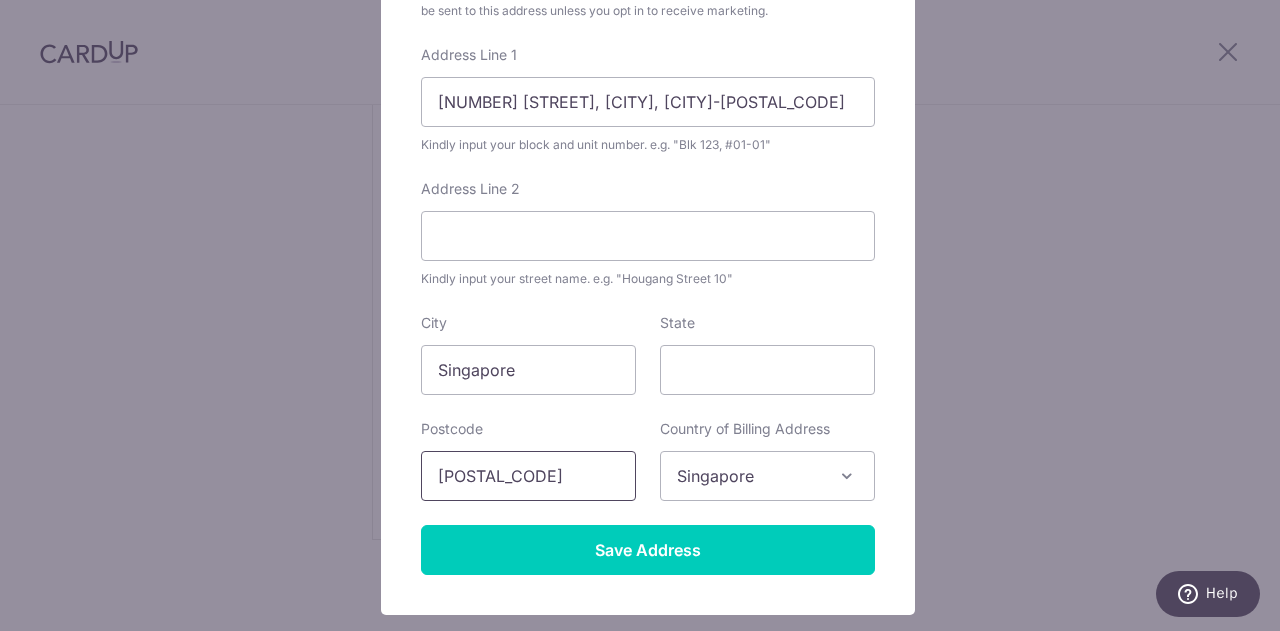 scroll, scrollTop: 244, scrollLeft: 0, axis: vertical 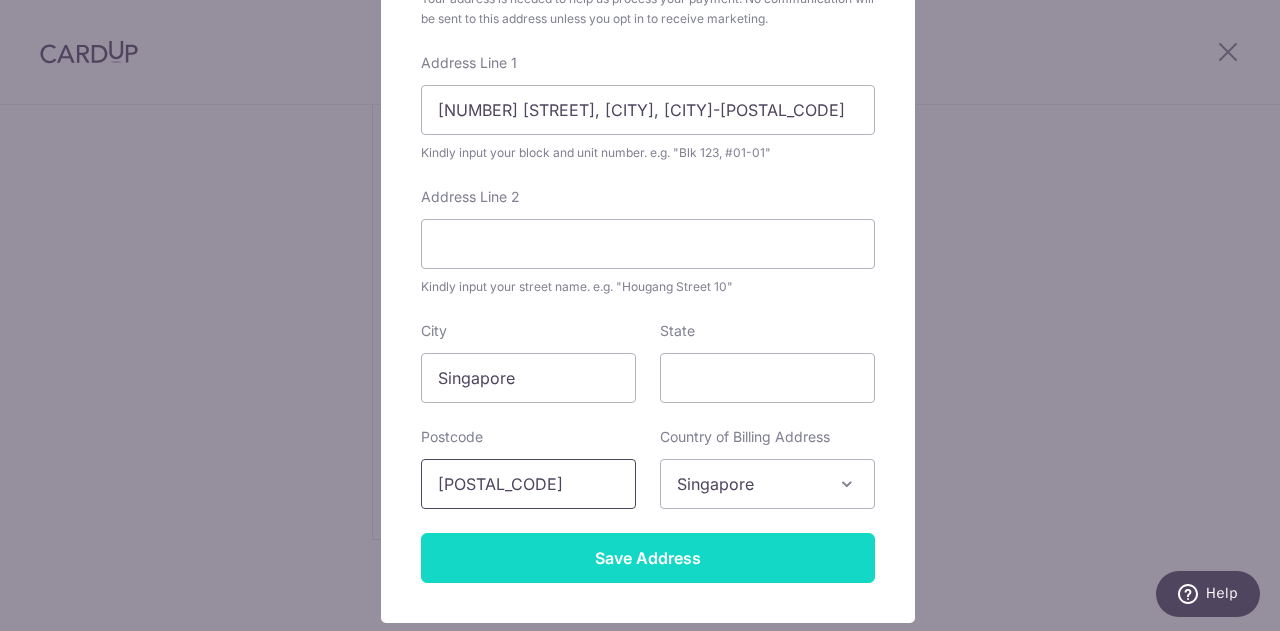 type on "267935" 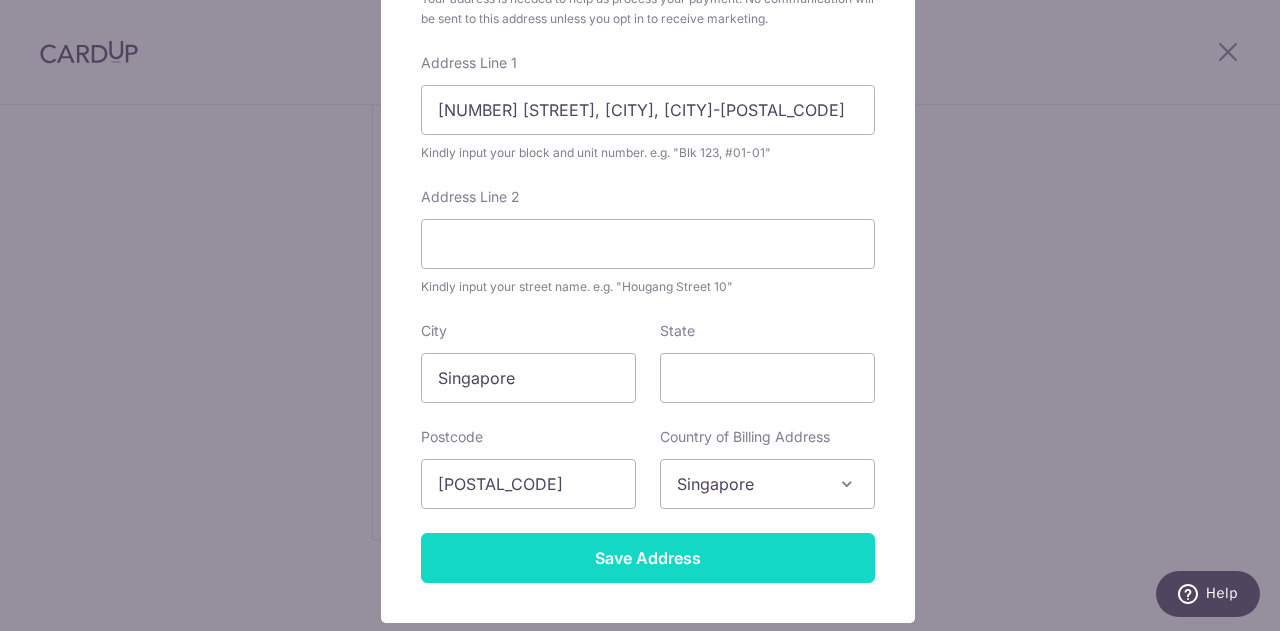 click on "Save Address" at bounding box center [648, 558] 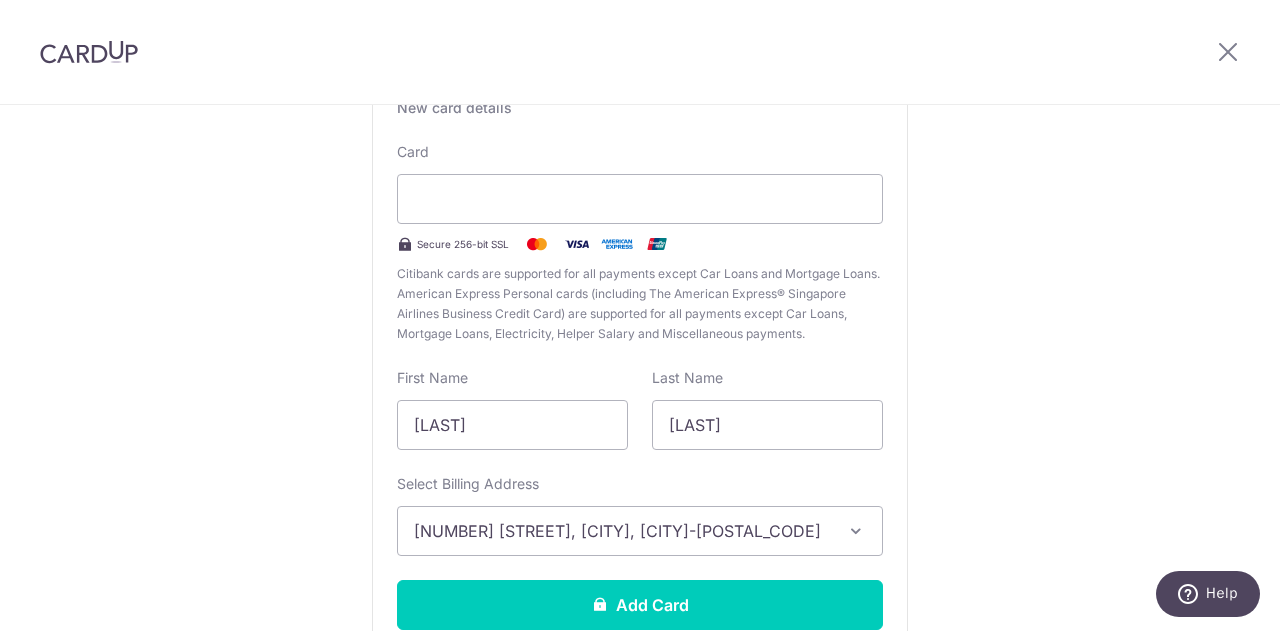 scroll, scrollTop: 311, scrollLeft: 0, axis: vertical 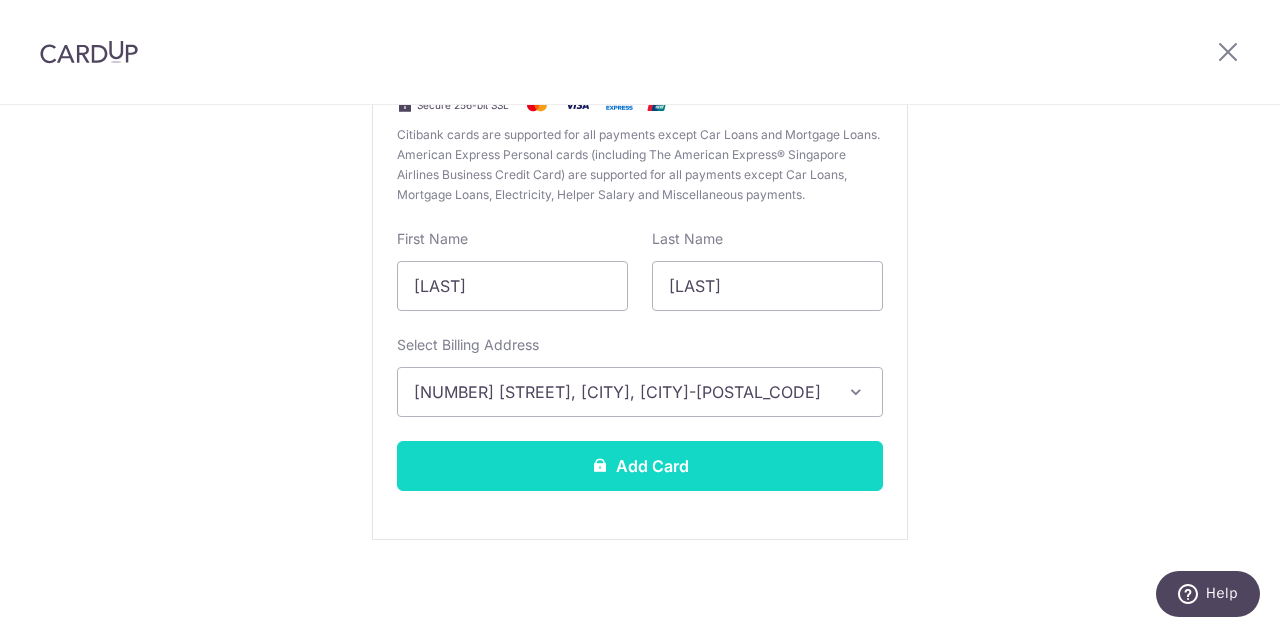 click on "Add Card" at bounding box center [640, 466] 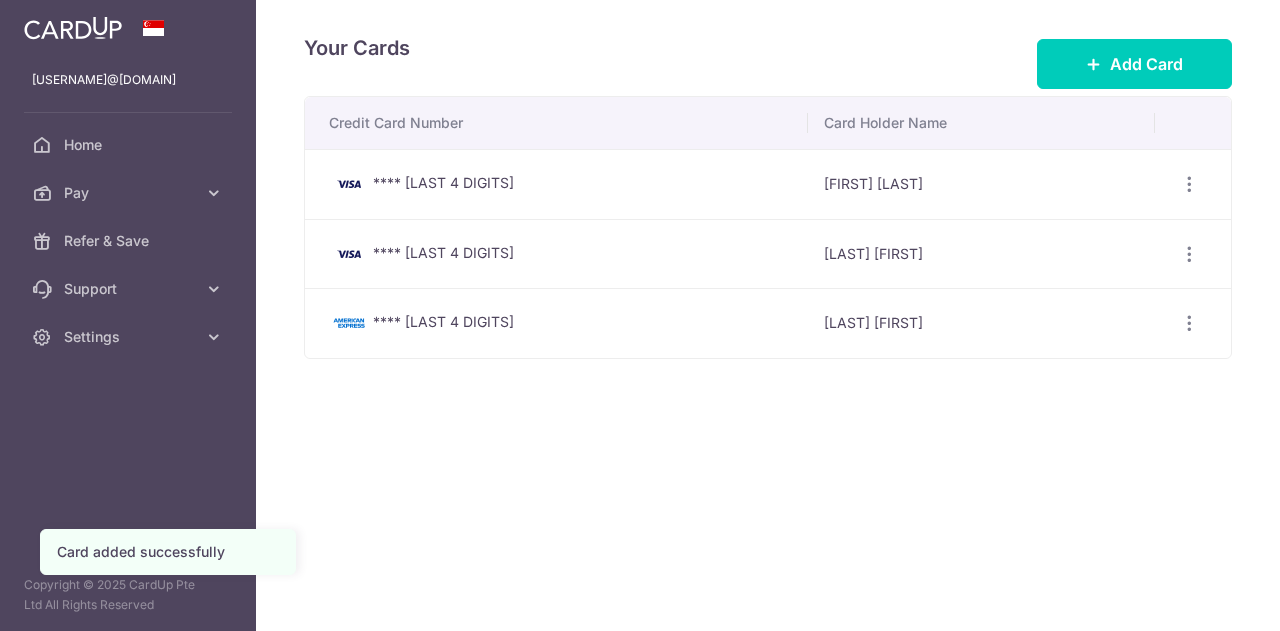 scroll, scrollTop: 0, scrollLeft: 0, axis: both 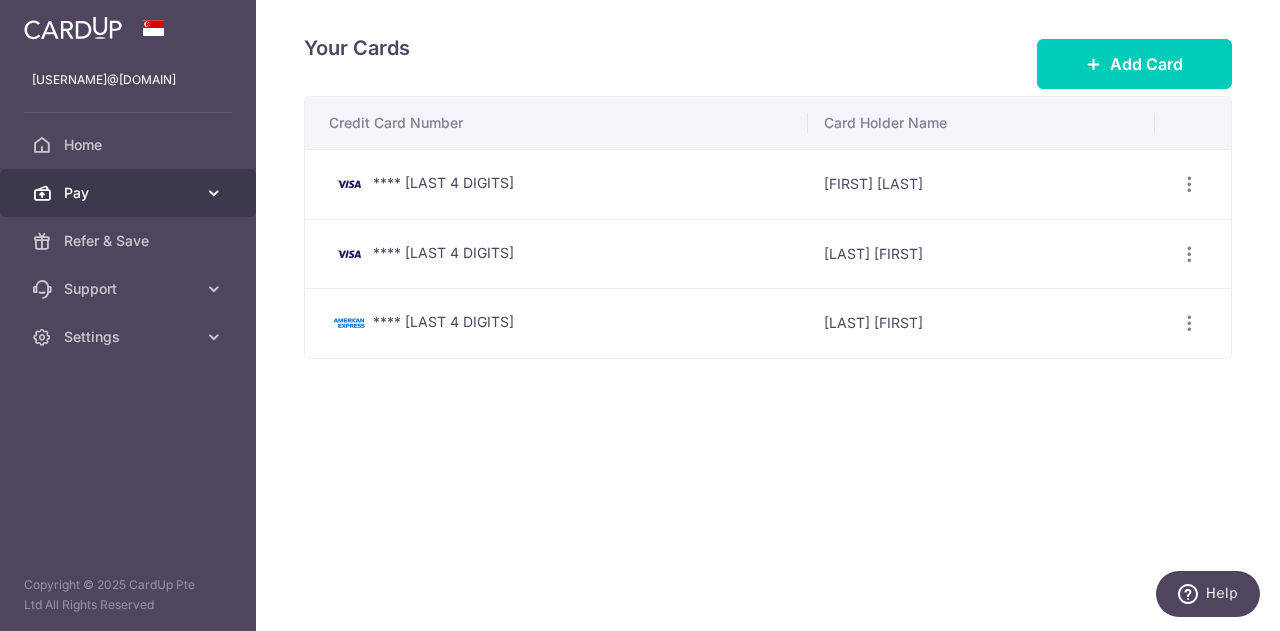 click at bounding box center (214, 193) 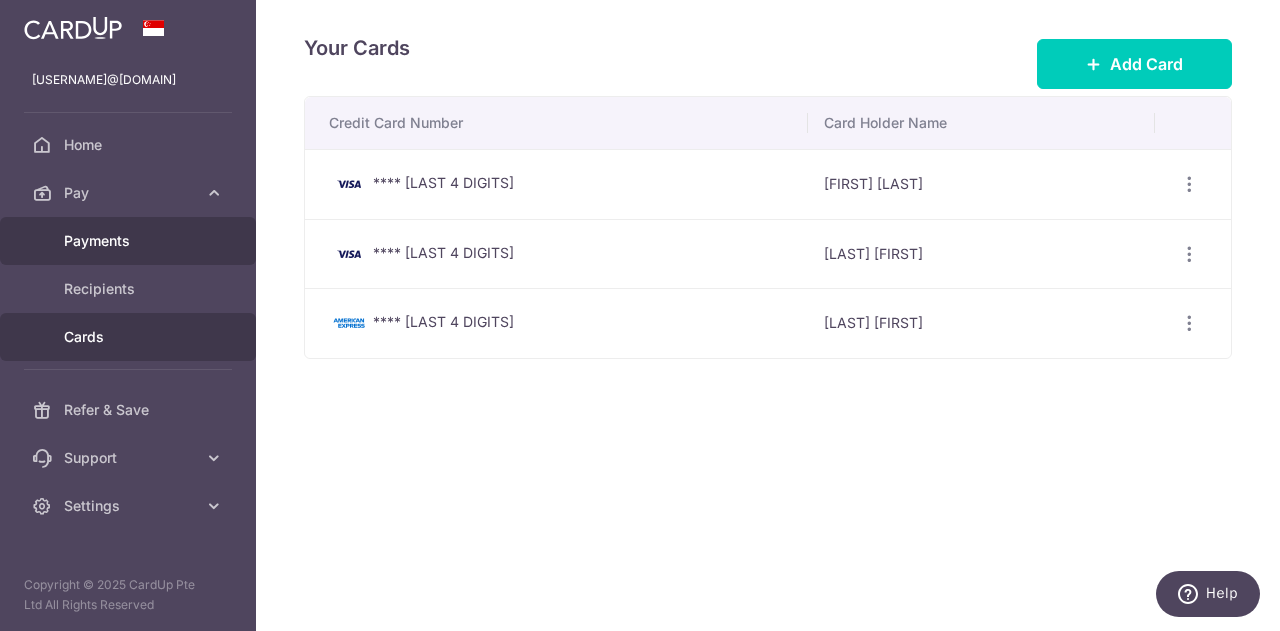click on "Payments" at bounding box center [130, 241] 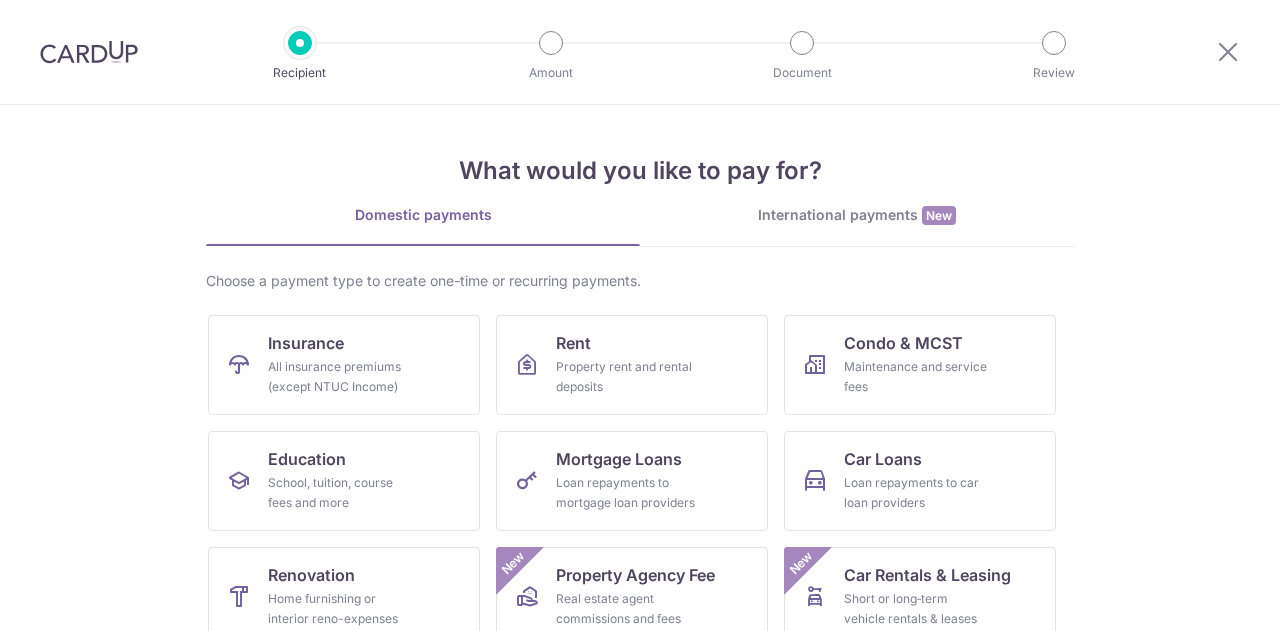 scroll, scrollTop: 0, scrollLeft: 0, axis: both 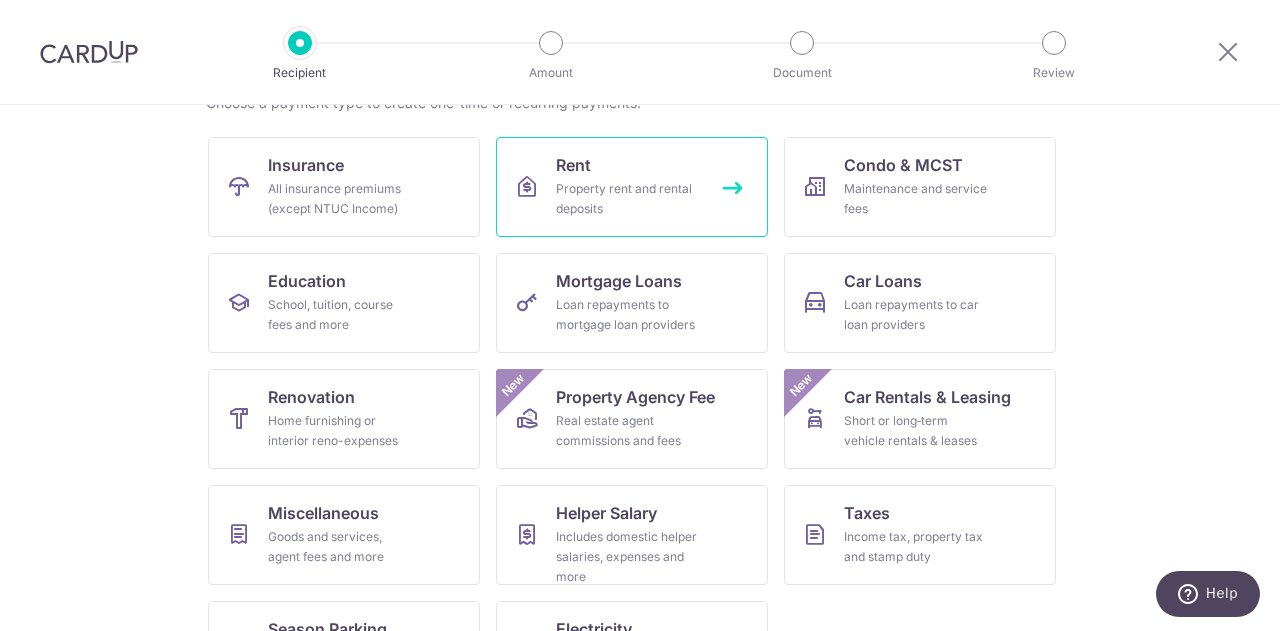 click on "Property rent and rental deposits" at bounding box center [628, 199] 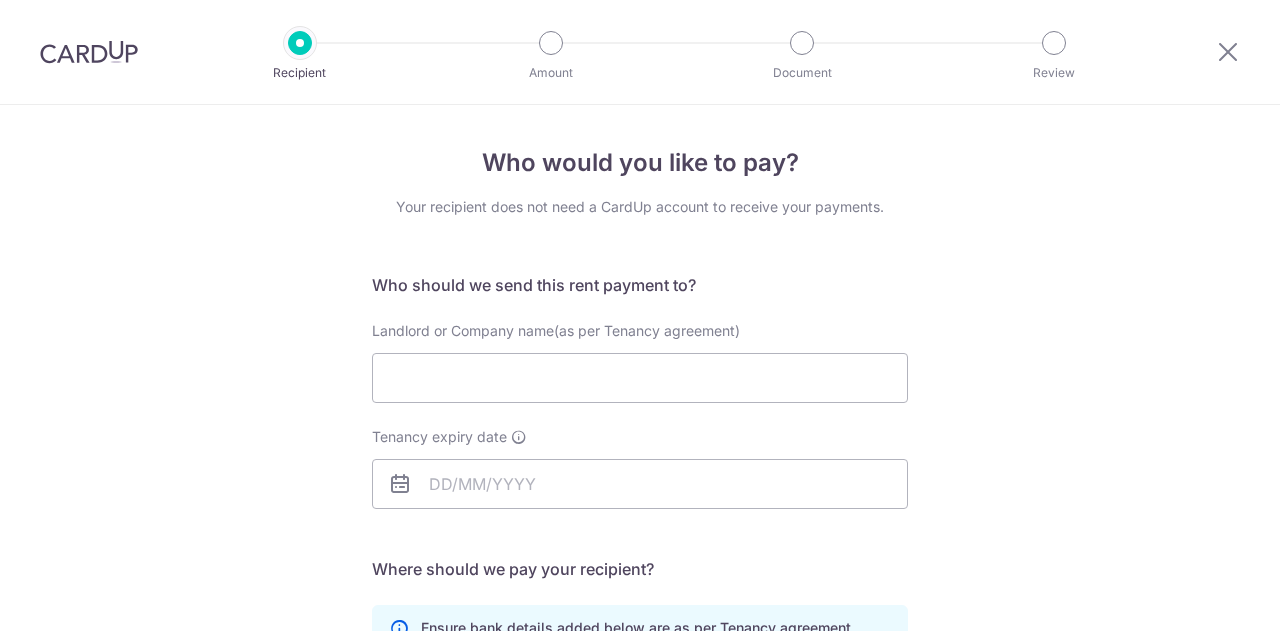 scroll, scrollTop: 0, scrollLeft: 0, axis: both 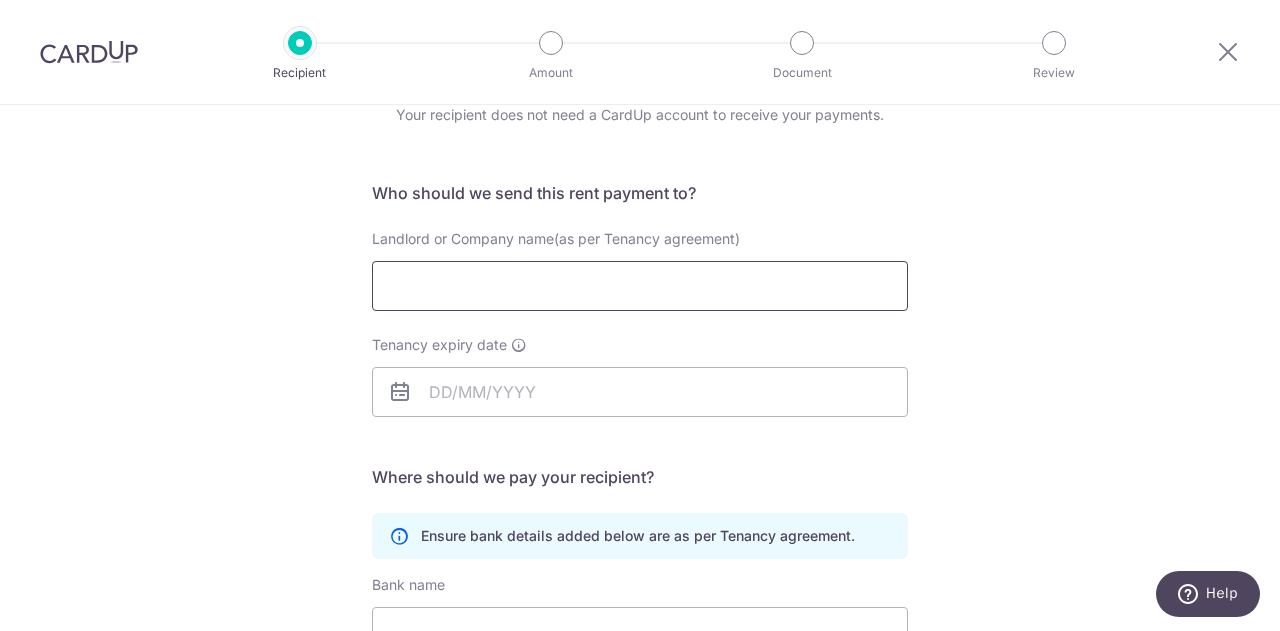 click on "Landlord or Company name(as per Tenancy agreement)" at bounding box center (640, 286) 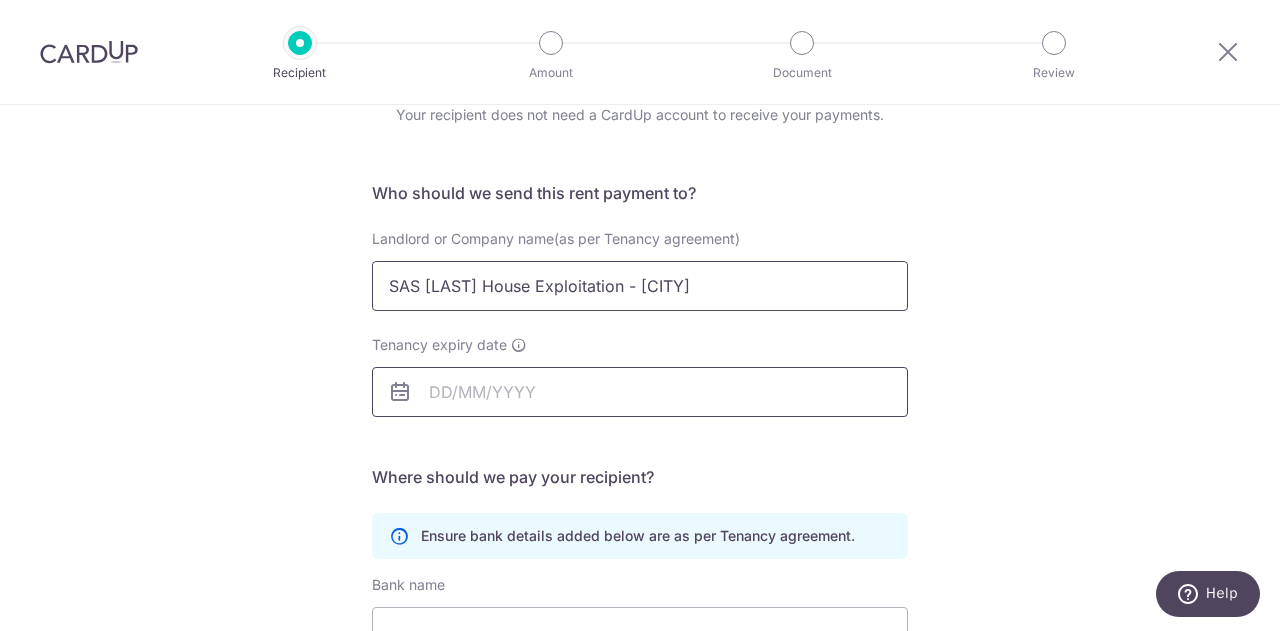 type on "SAS [LAST] House Exploitation - [CITY]" 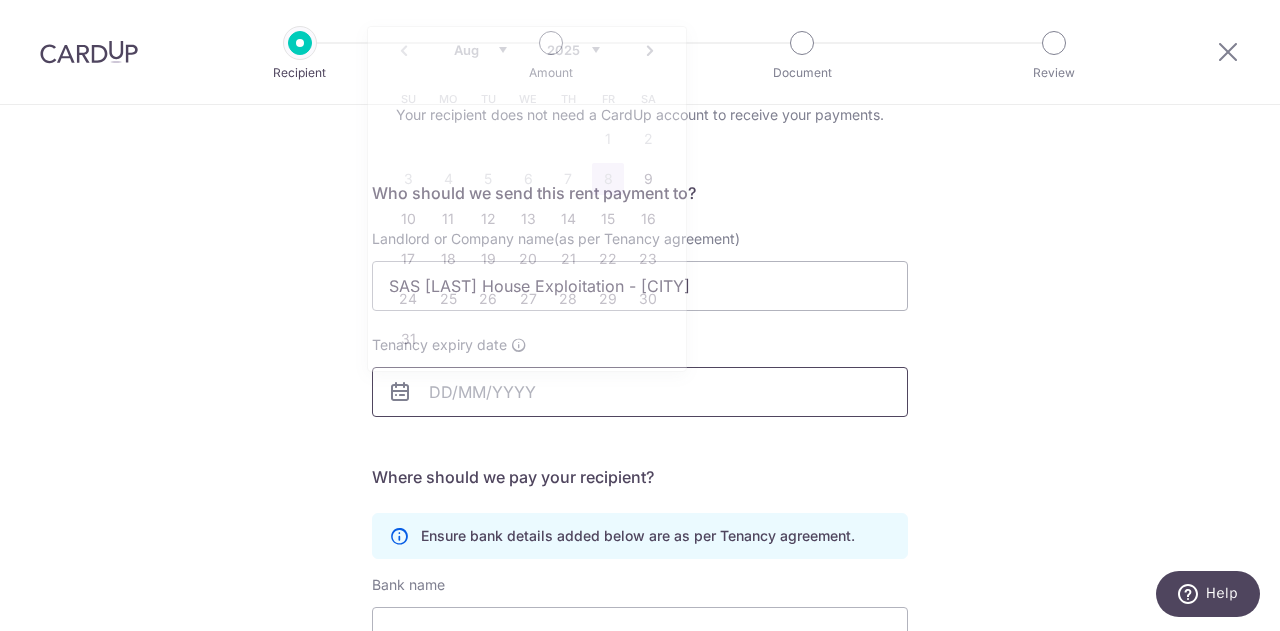 click on "Tenancy expiry date" at bounding box center [640, 392] 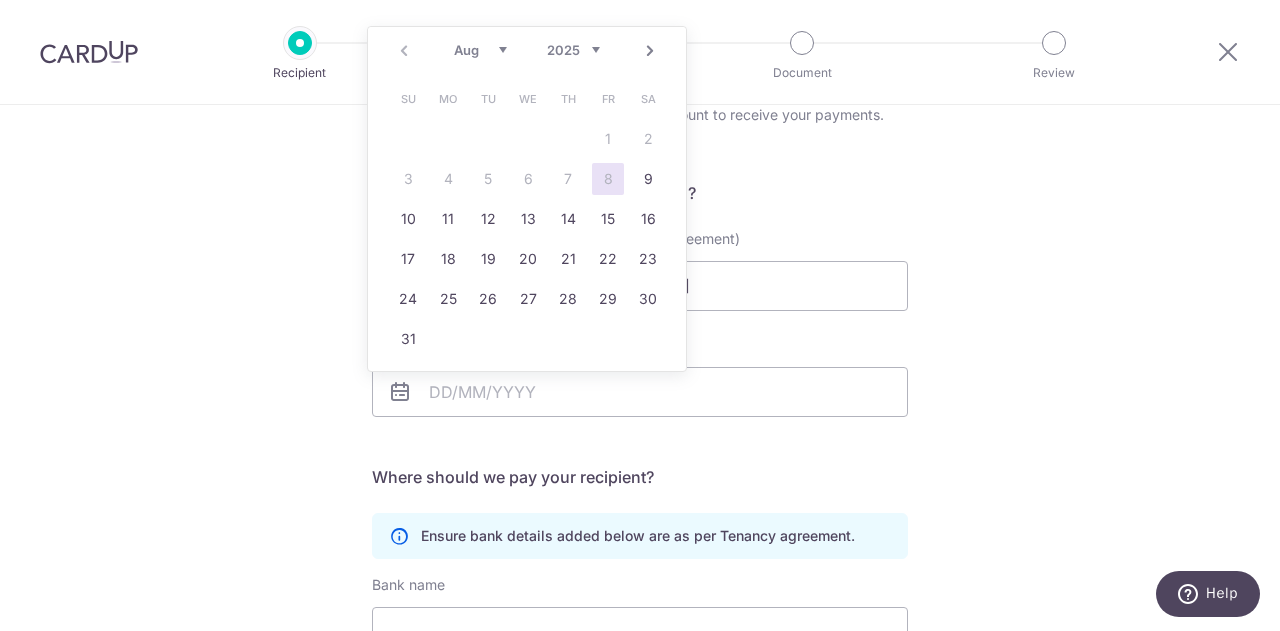 click on "Next" at bounding box center [650, 51] 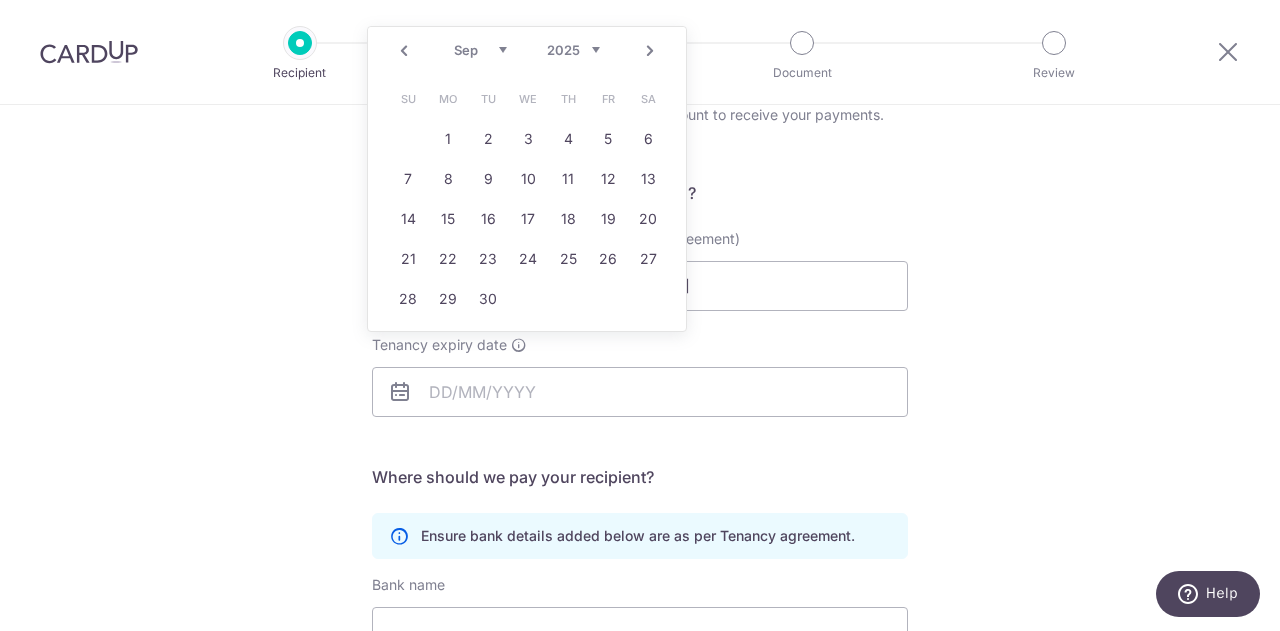 click on "Next" at bounding box center [650, 51] 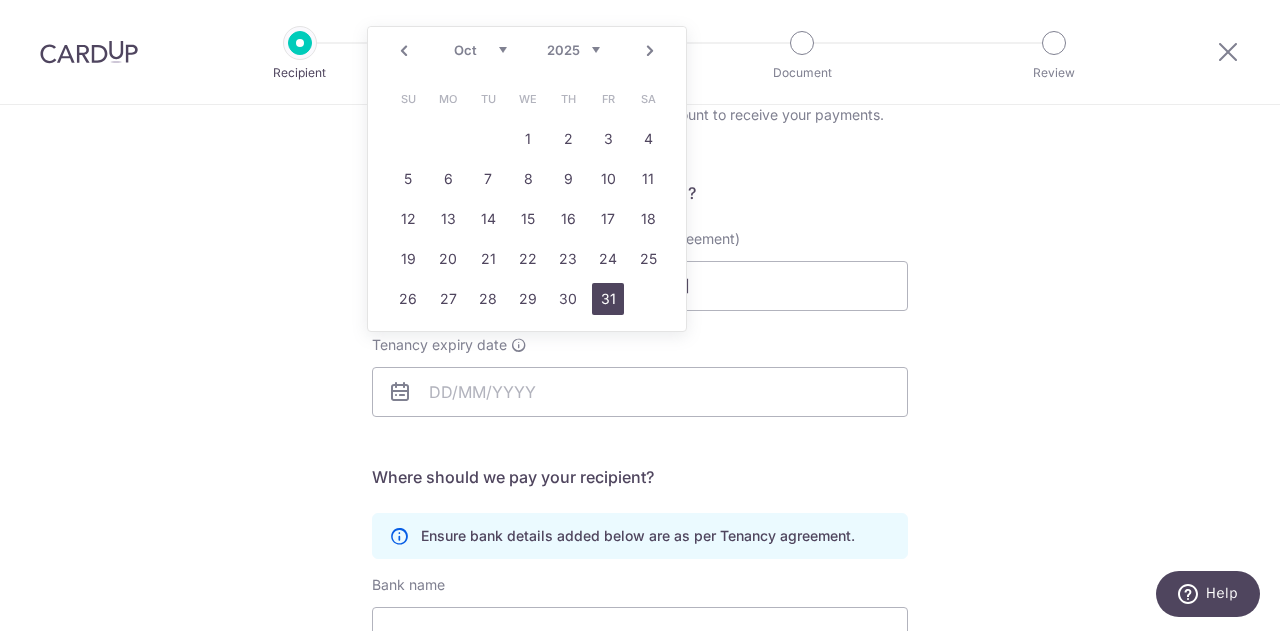 click on "31" at bounding box center [608, 299] 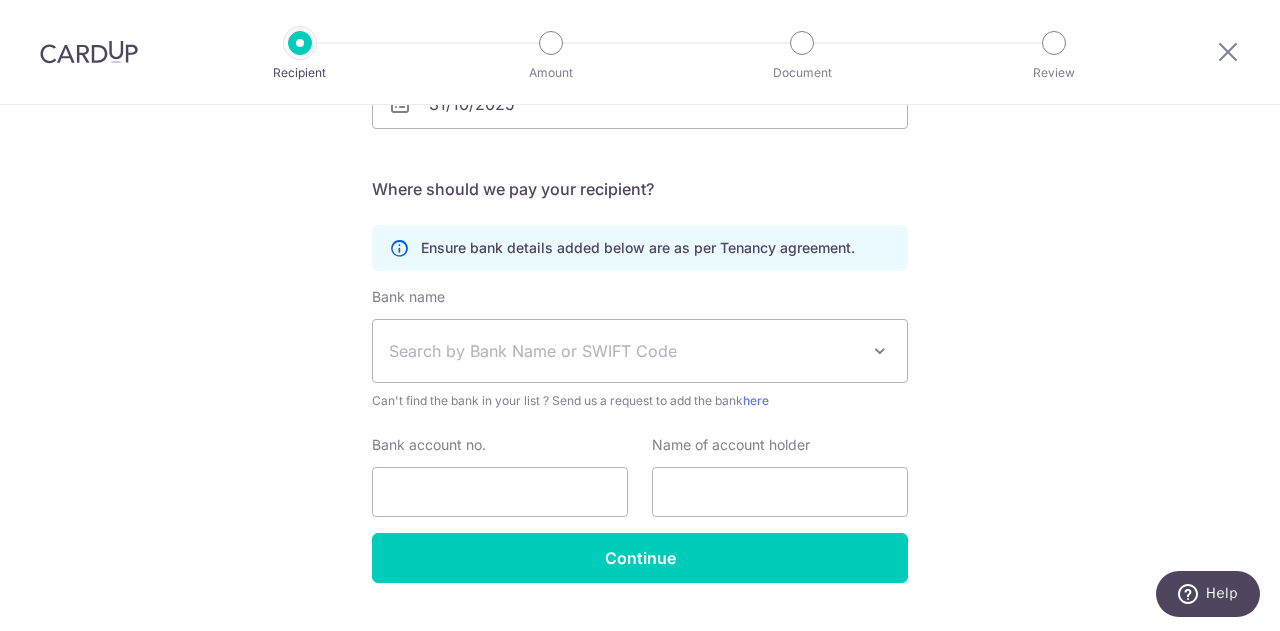 scroll, scrollTop: 381, scrollLeft: 0, axis: vertical 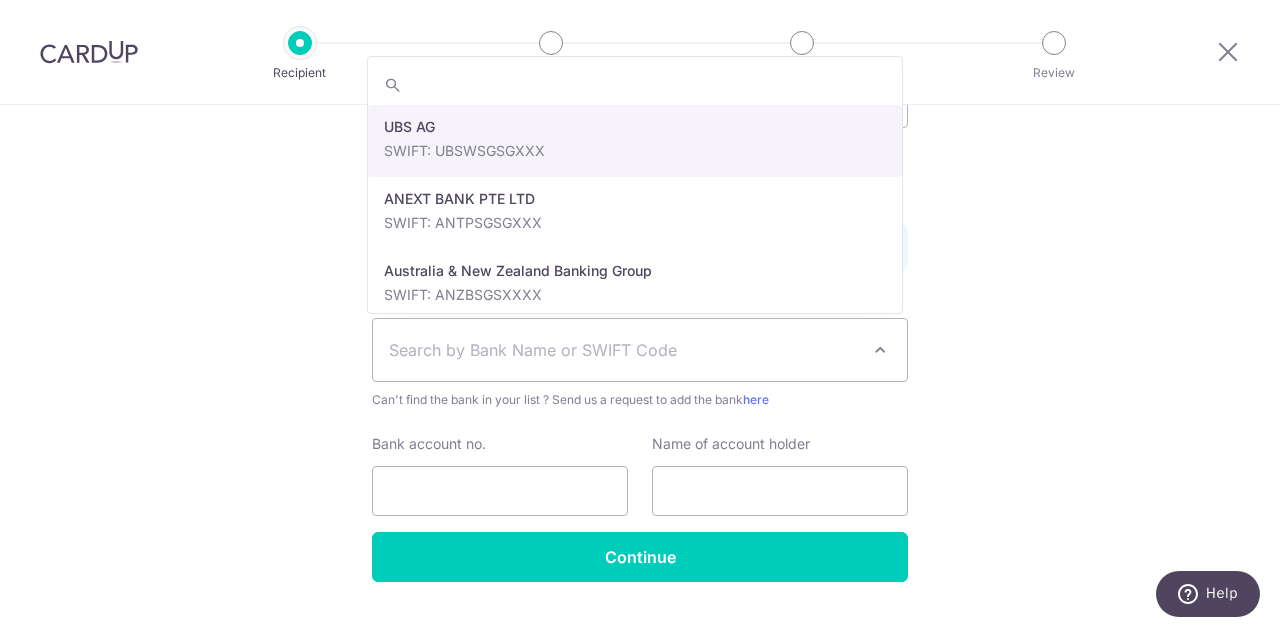 click on "Search by Bank Name or SWIFT Code" at bounding box center (624, 350) 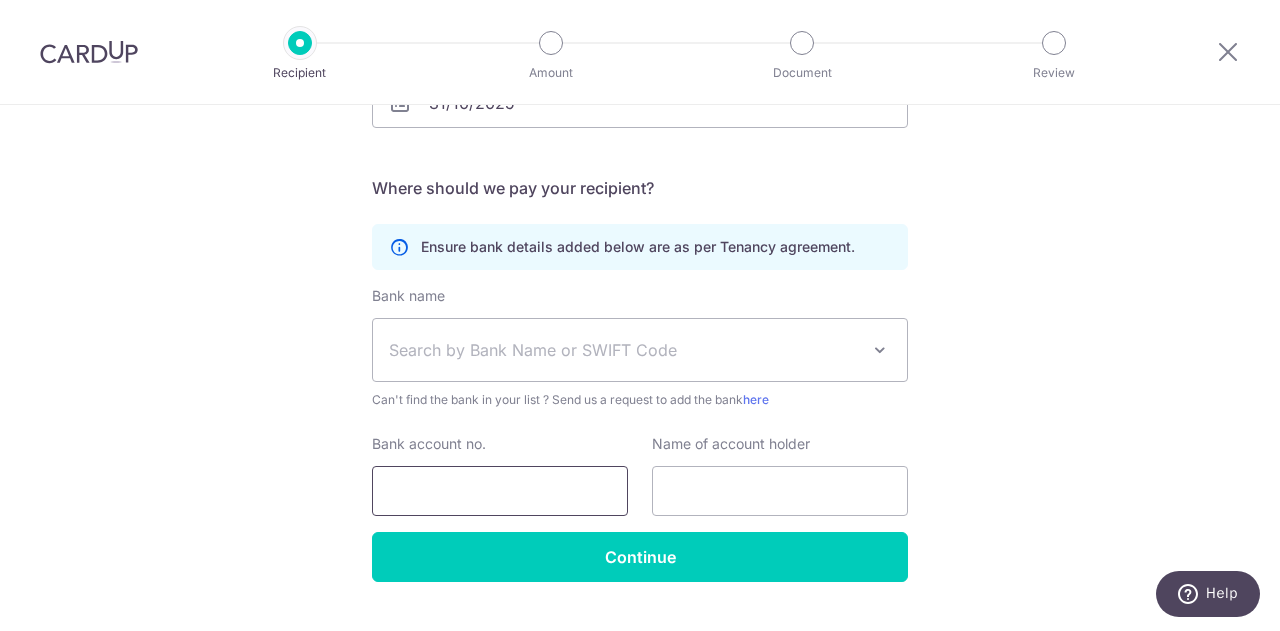 click on "Bank account no." at bounding box center (500, 491) 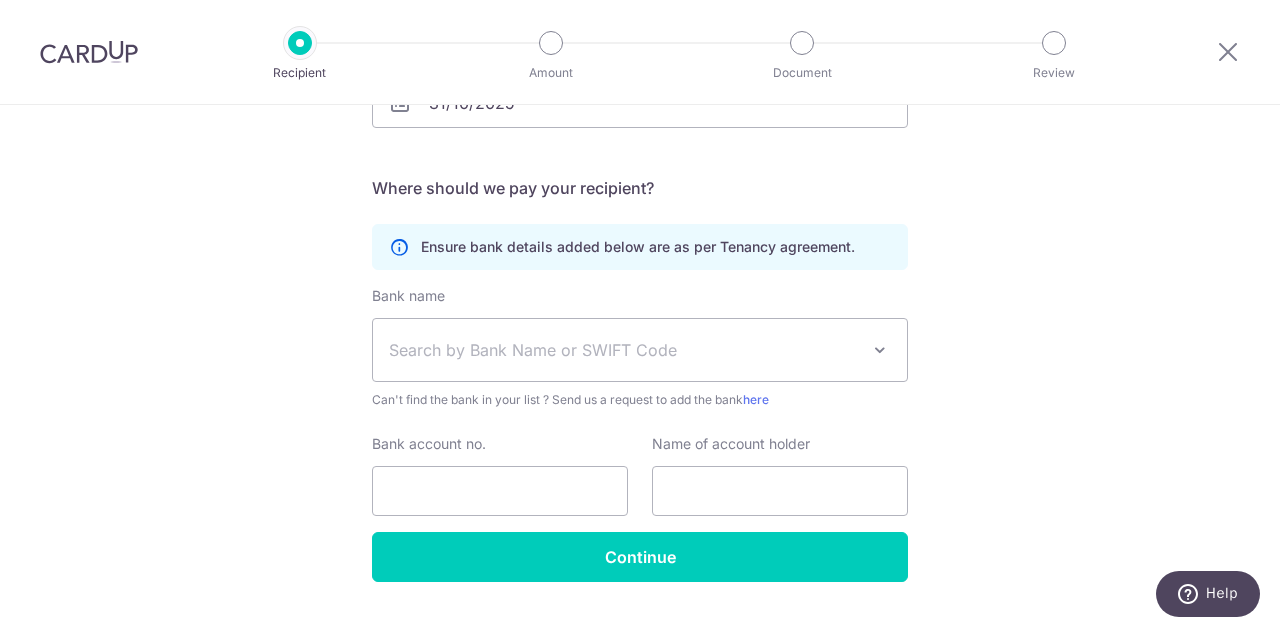 click on "Search by Bank Name or SWIFT Code" at bounding box center [624, 350] 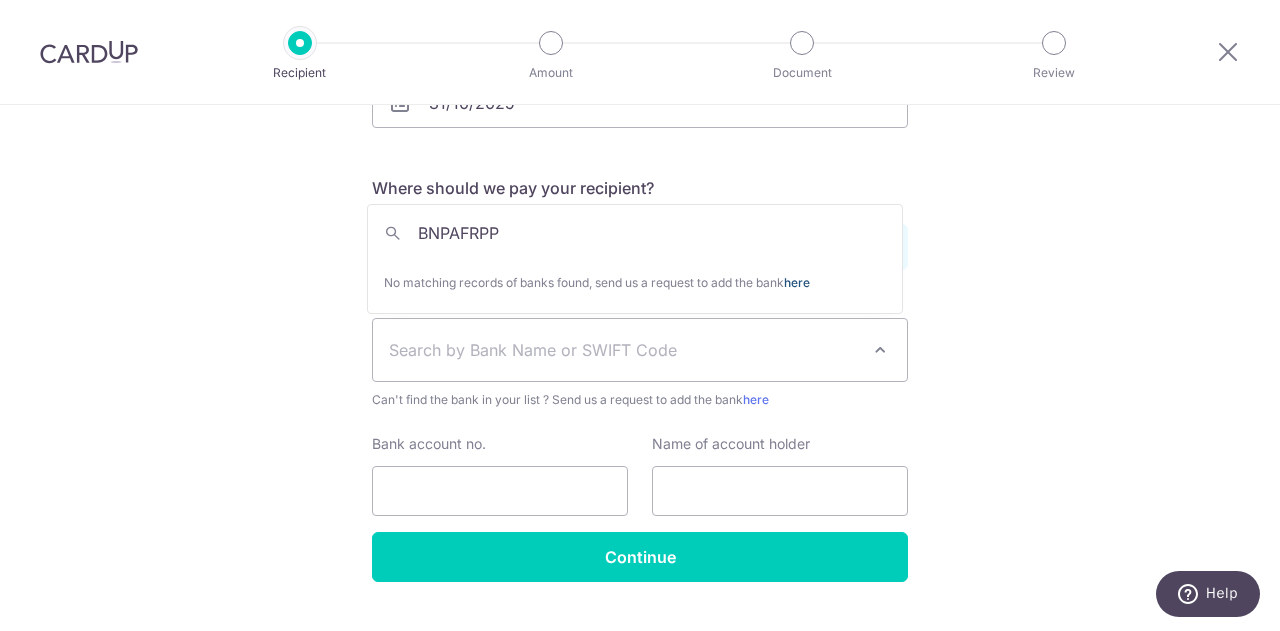 type on "BNPAFRPP" 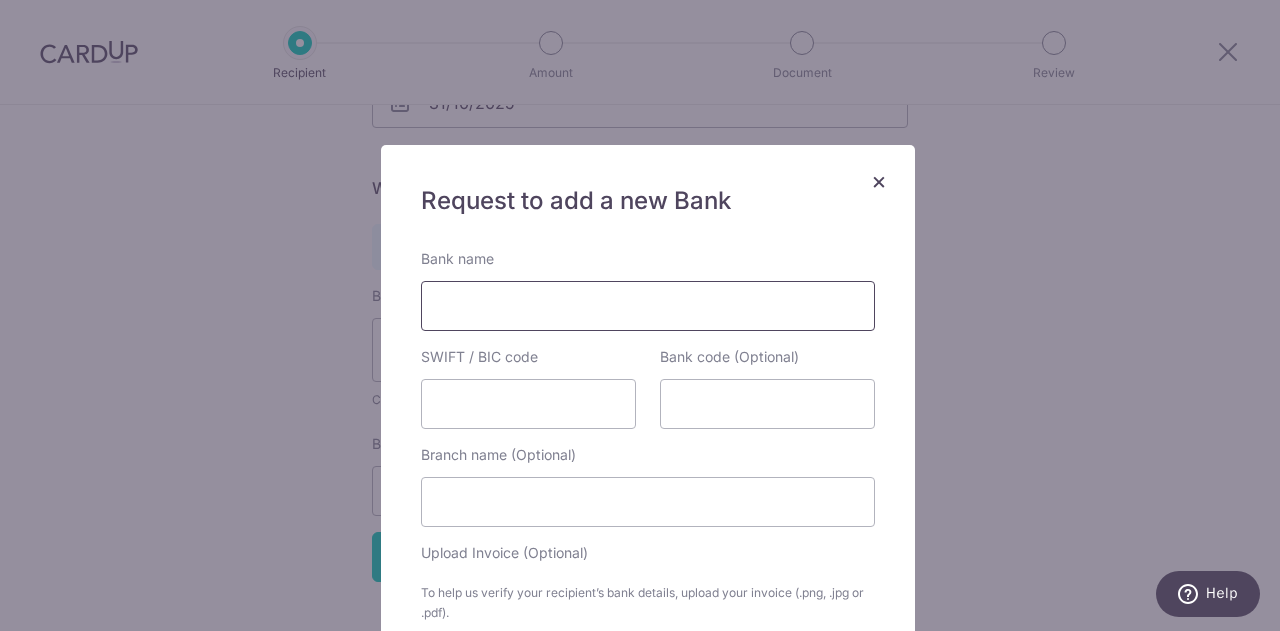 click on "Bank name" at bounding box center (648, 306) 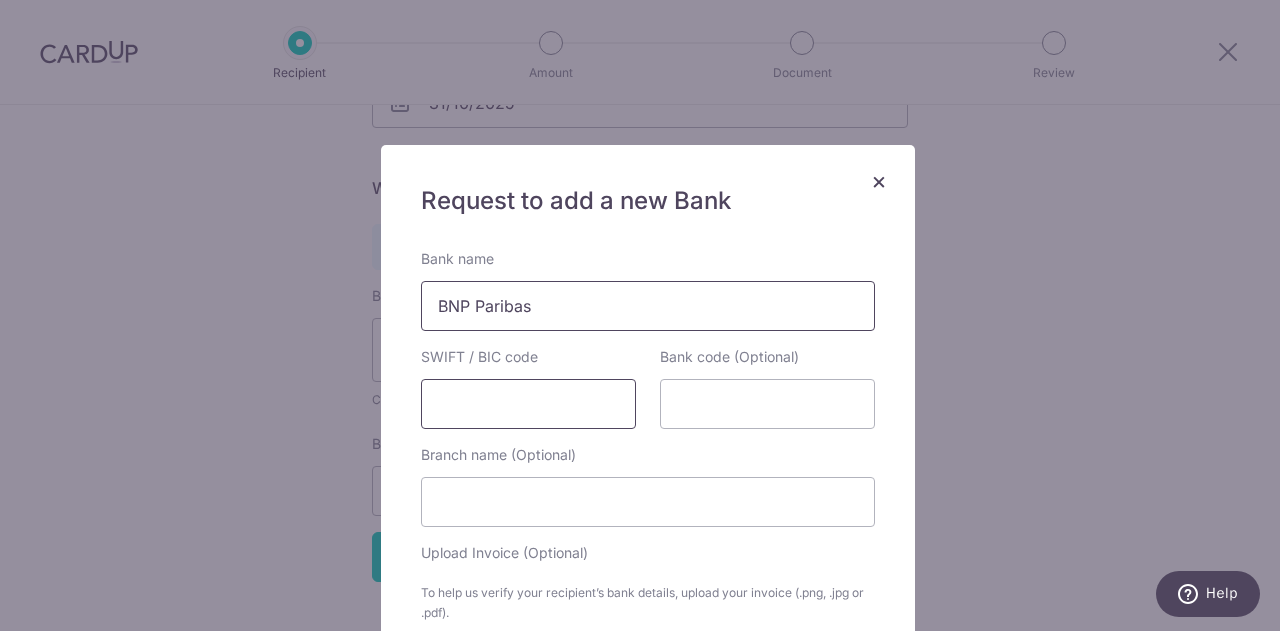 type on "BNP Paribas" 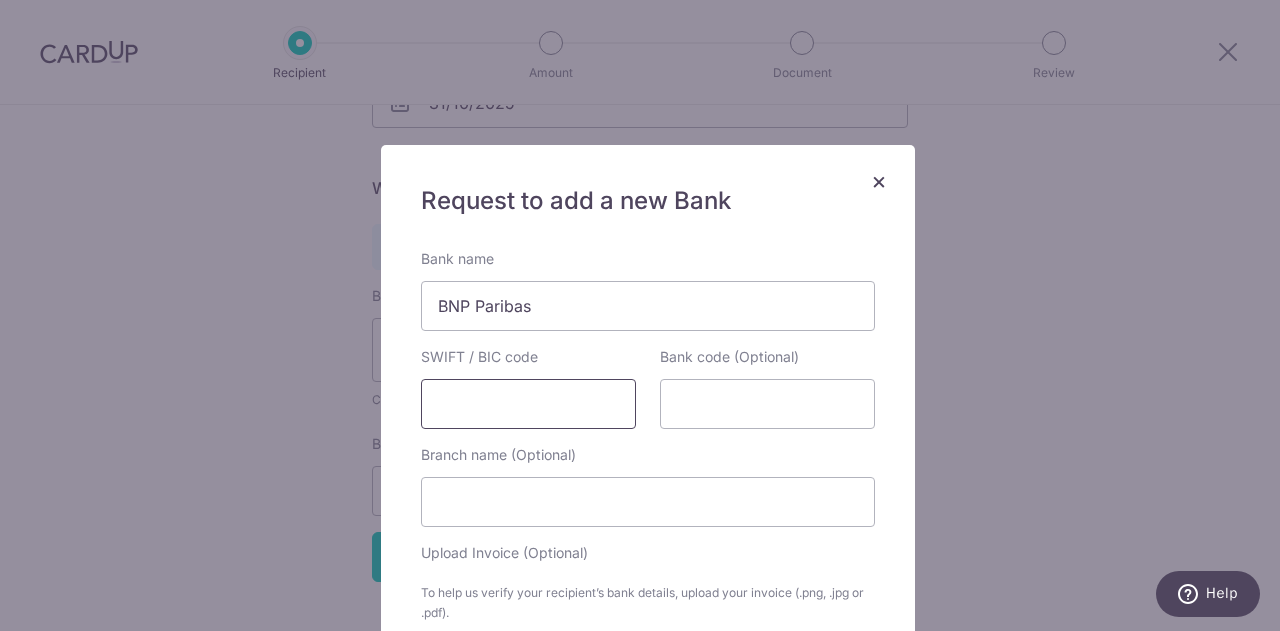 click on "SWIFT / BIC code" at bounding box center (528, 404) 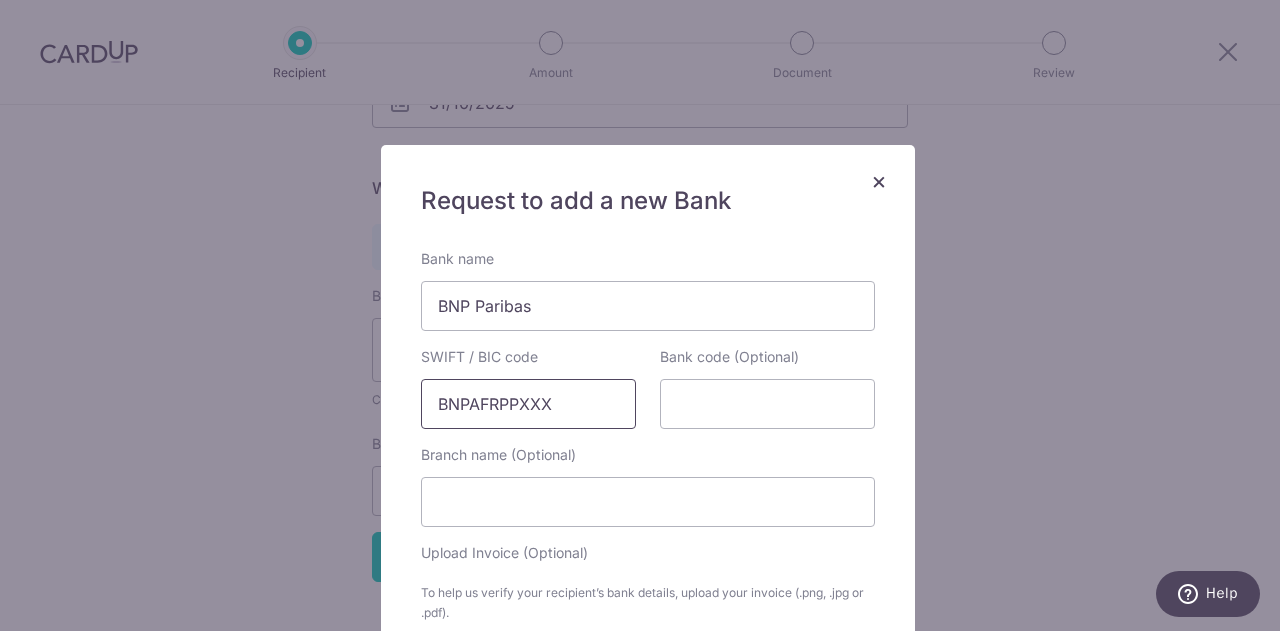 type on "BNPAFRPPXXX" 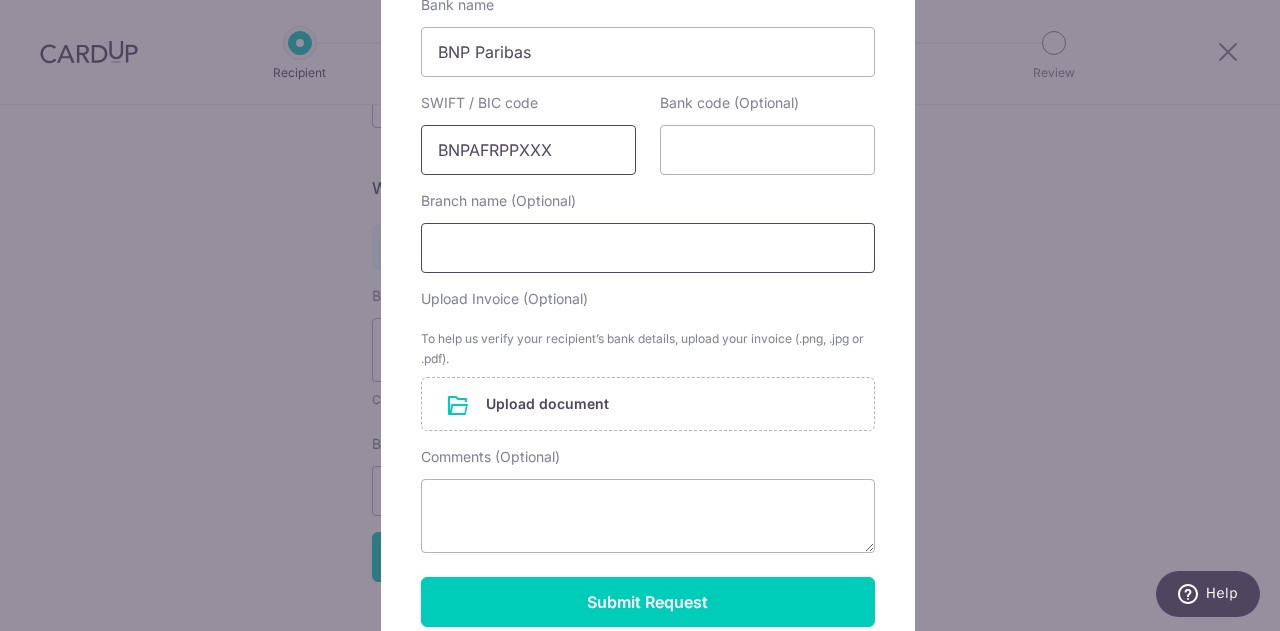scroll, scrollTop: 266, scrollLeft: 0, axis: vertical 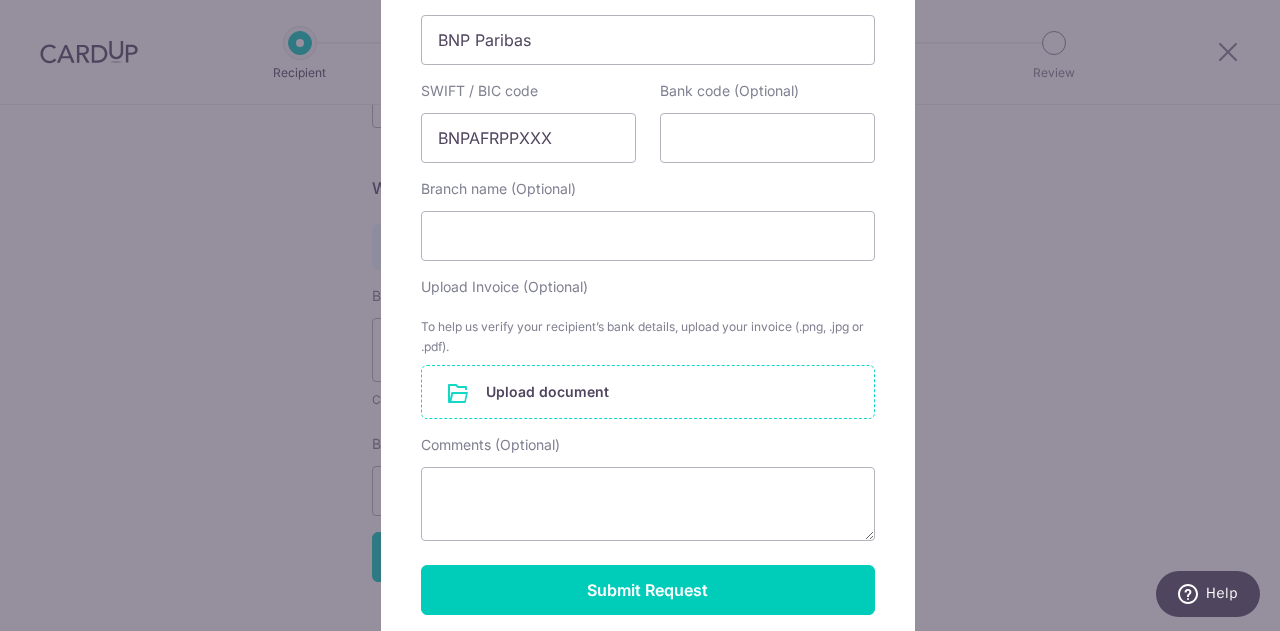 click at bounding box center (648, 392) 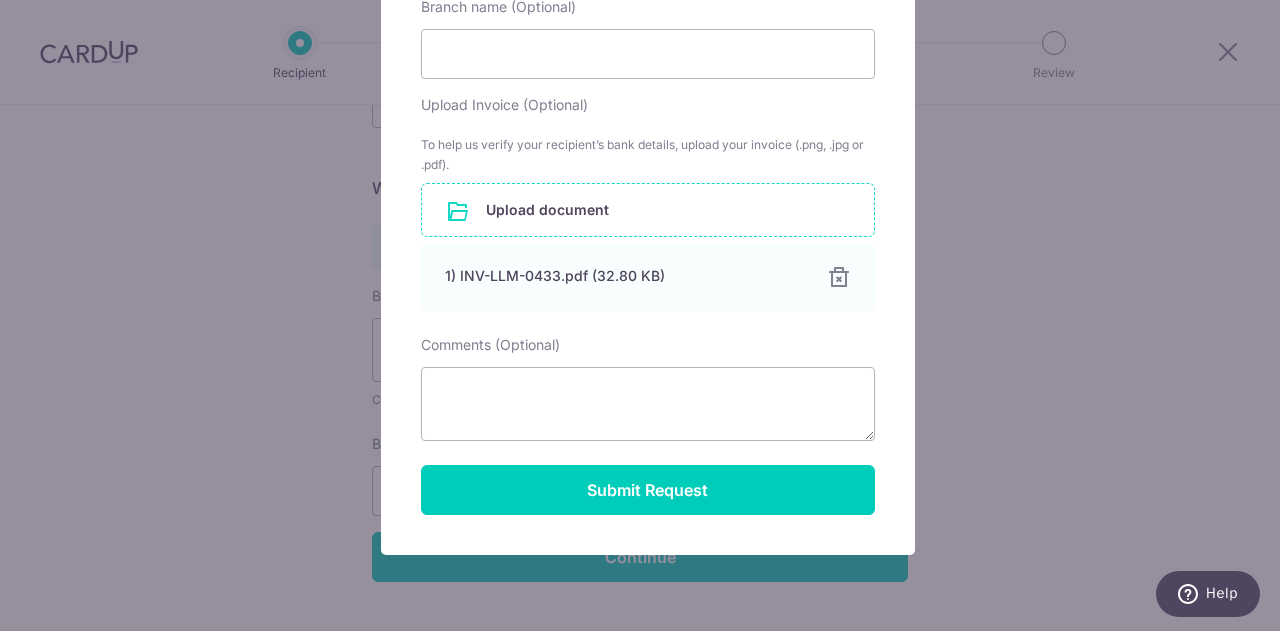 scroll, scrollTop: 448, scrollLeft: 0, axis: vertical 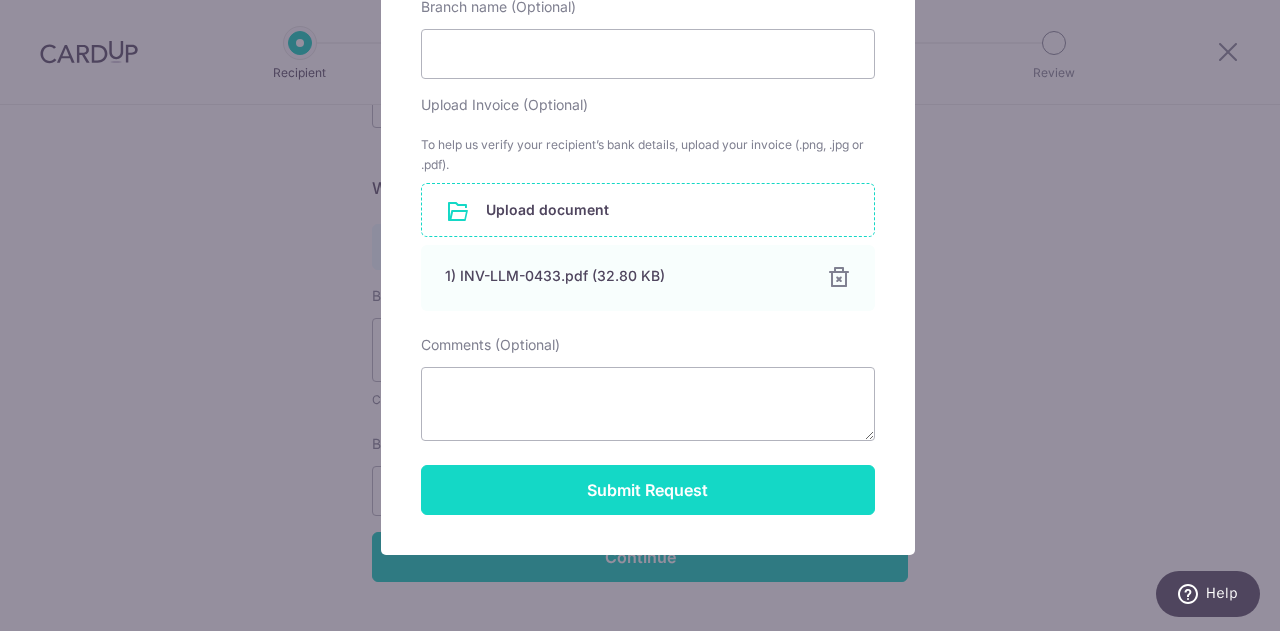 click on "Submit Request" at bounding box center (648, 490) 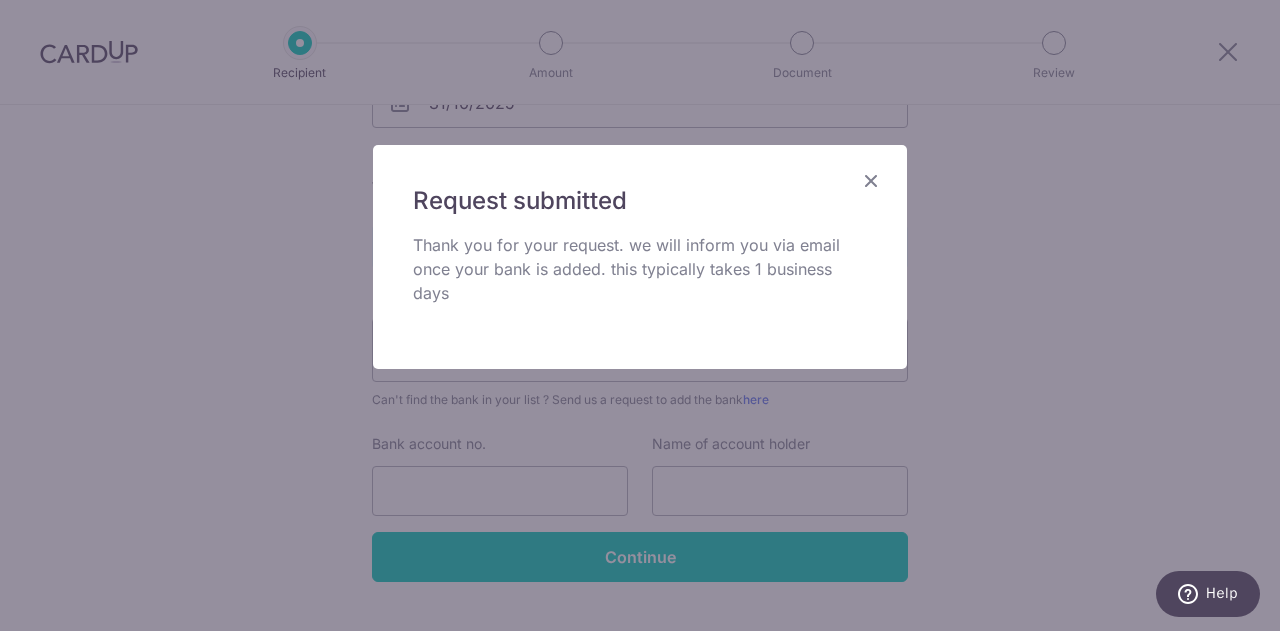 click at bounding box center (871, 180) 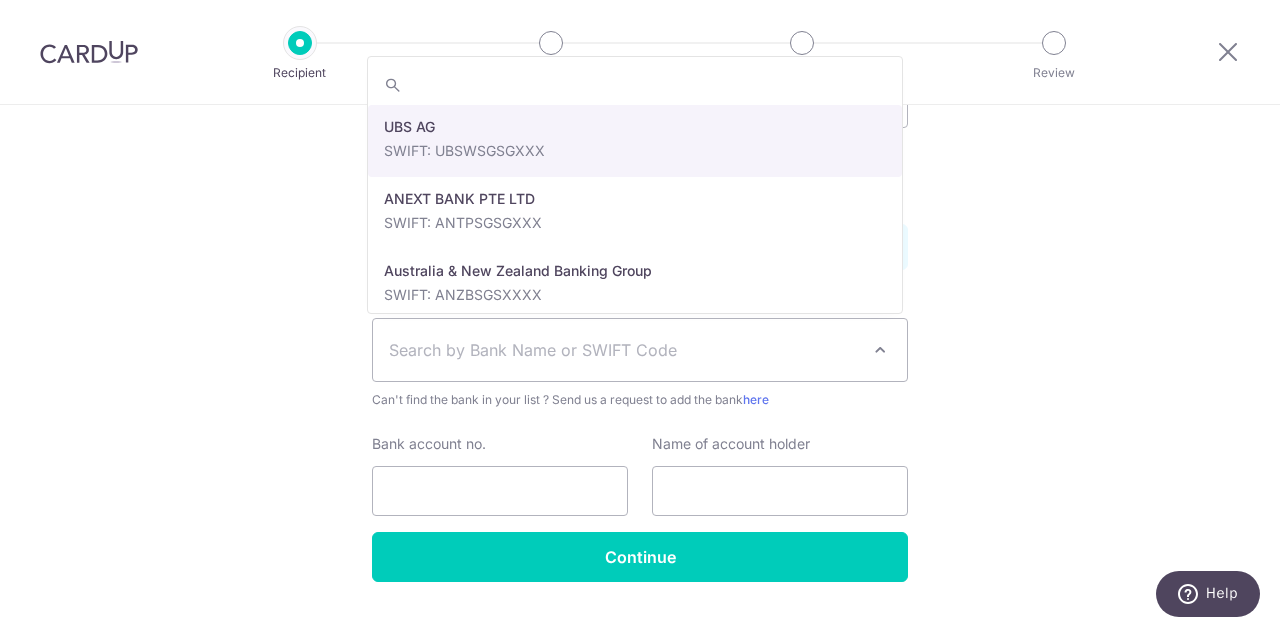 click on "Search by Bank Name or SWIFT Code" at bounding box center (624, 350) 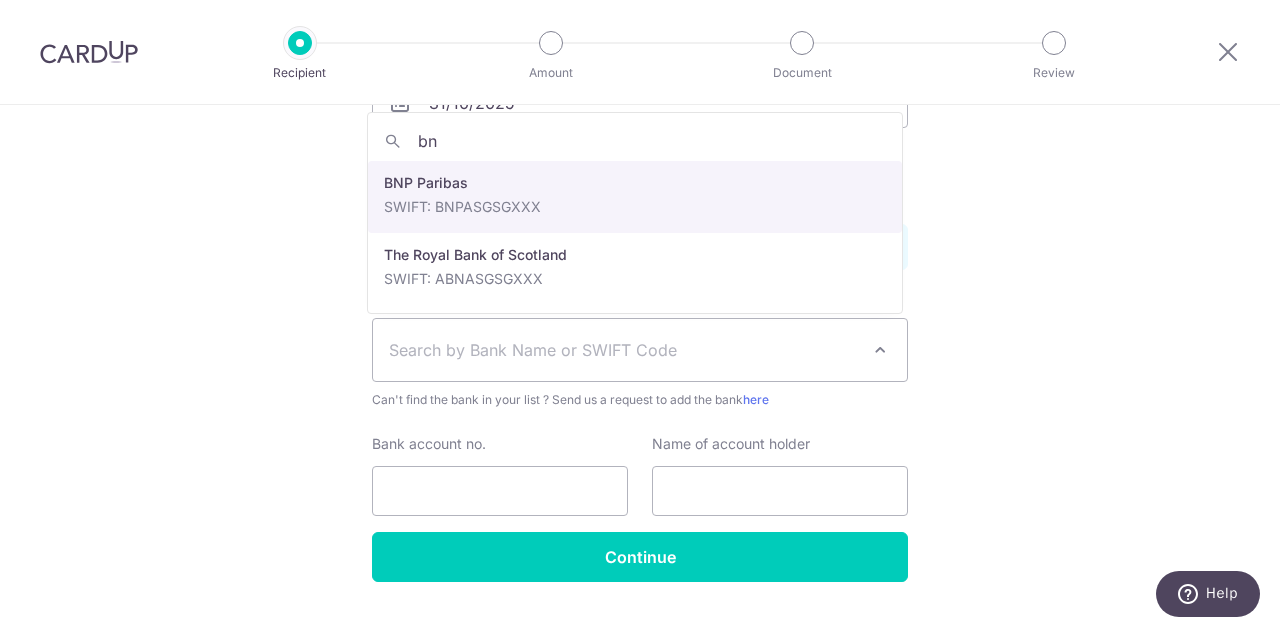 type on "bnp" 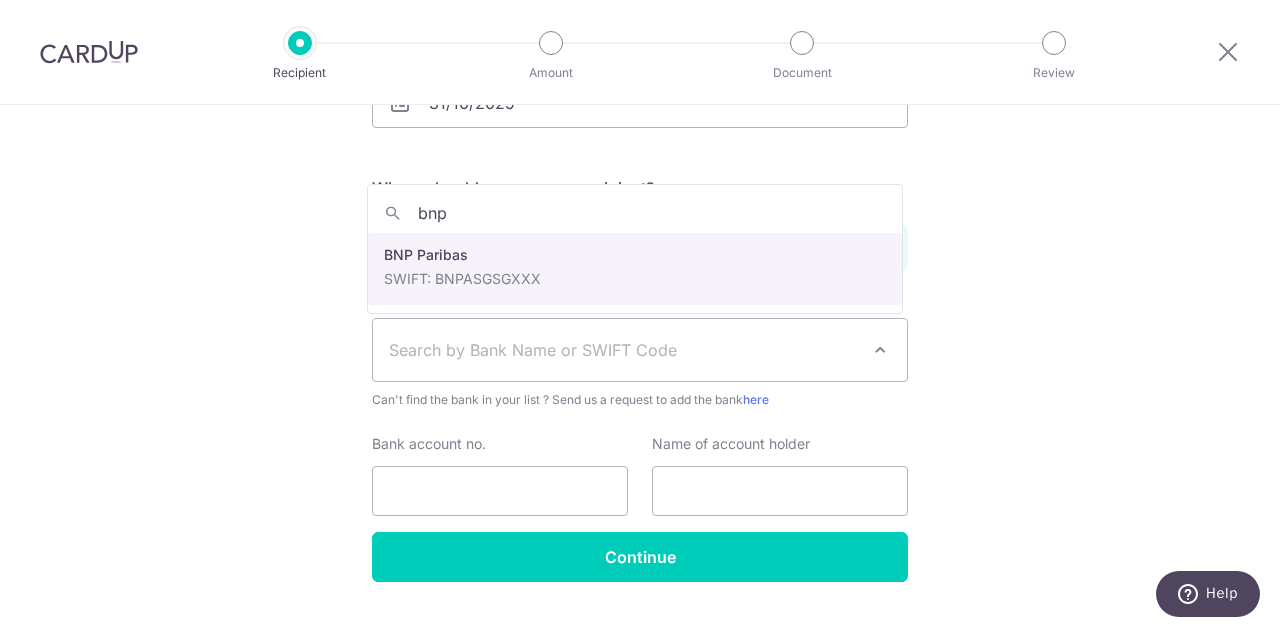 scroll, scrollTop: 381, scrollLeft: 0, axis: vertical 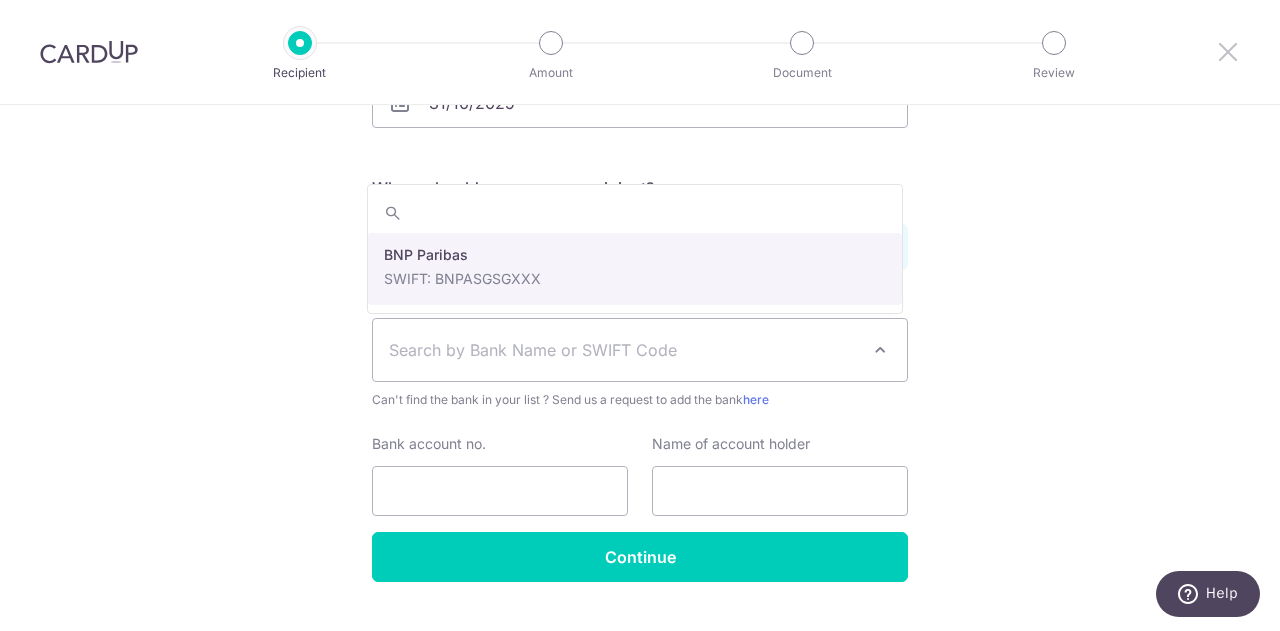 click at bounding box center (1228, 51) 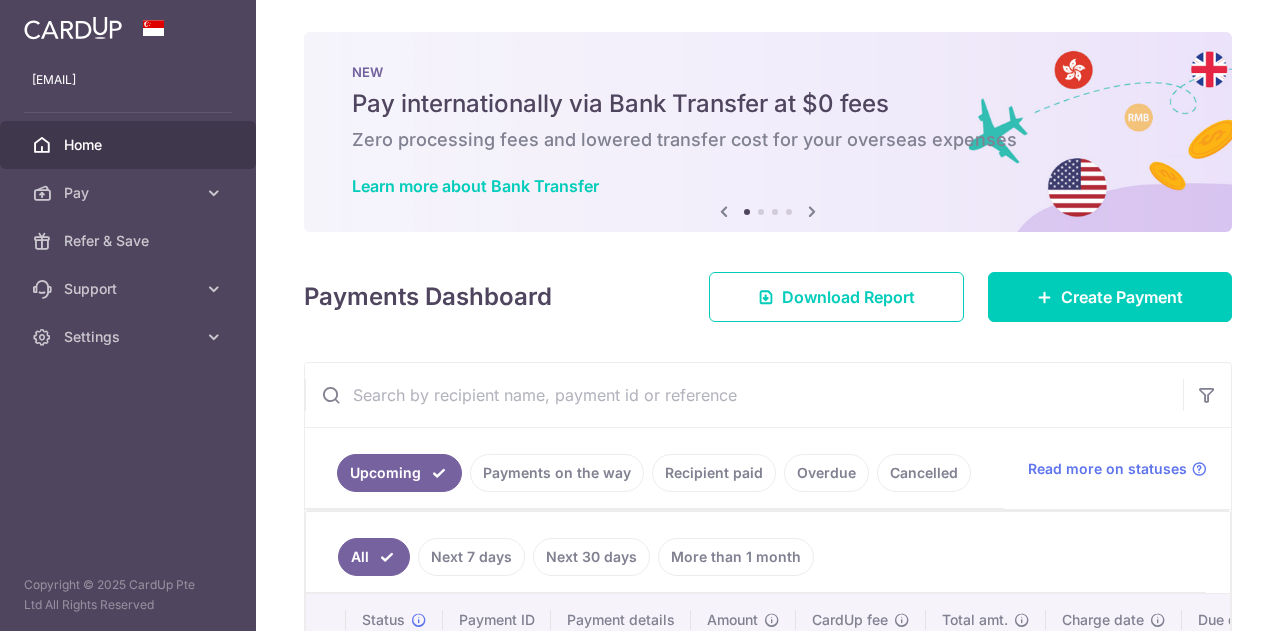 scroll, scrollTop: 0, scrollLeft: 0, axis: both 